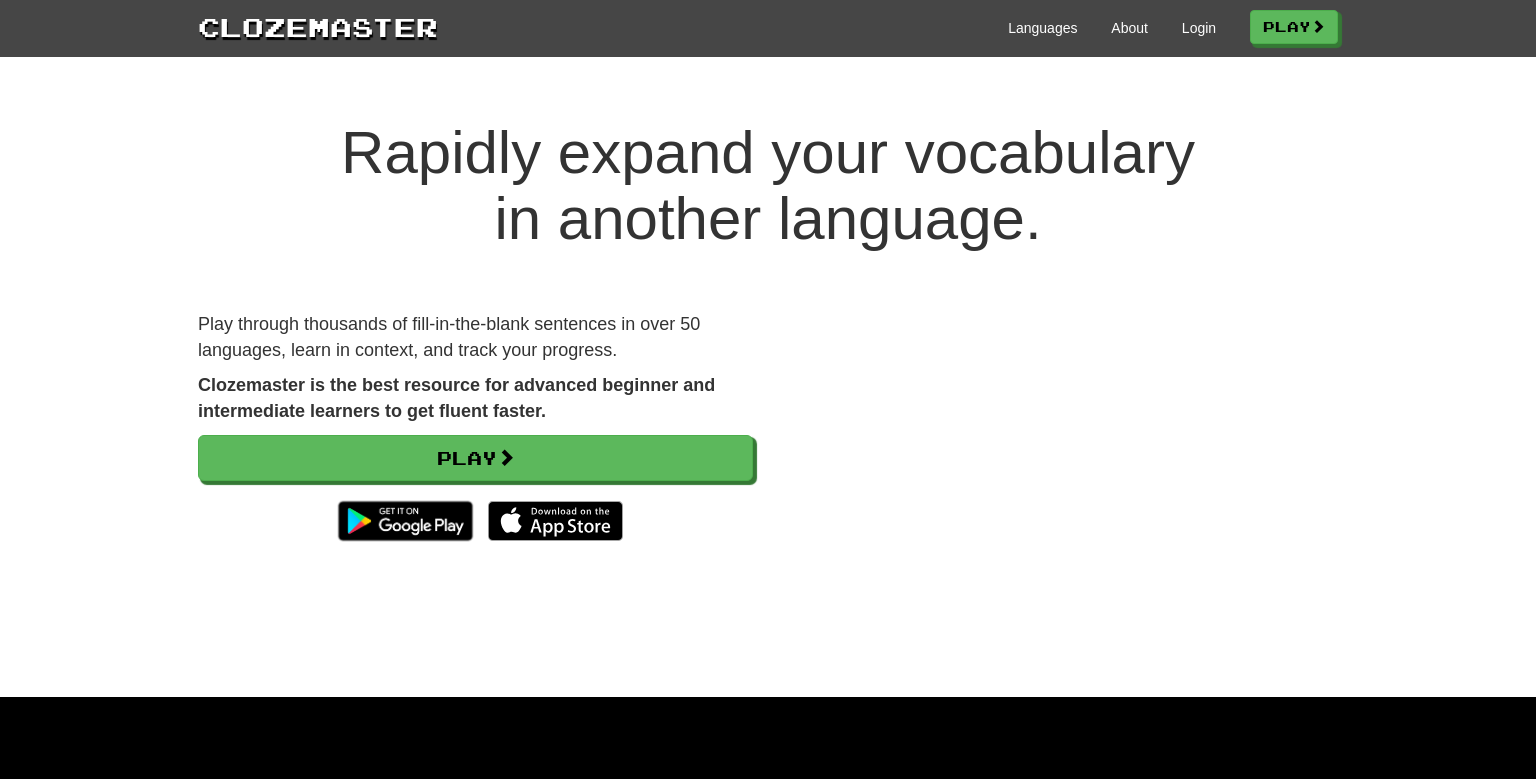 scroll, scrollTop: 0, scrollLeft: 0, axis: both 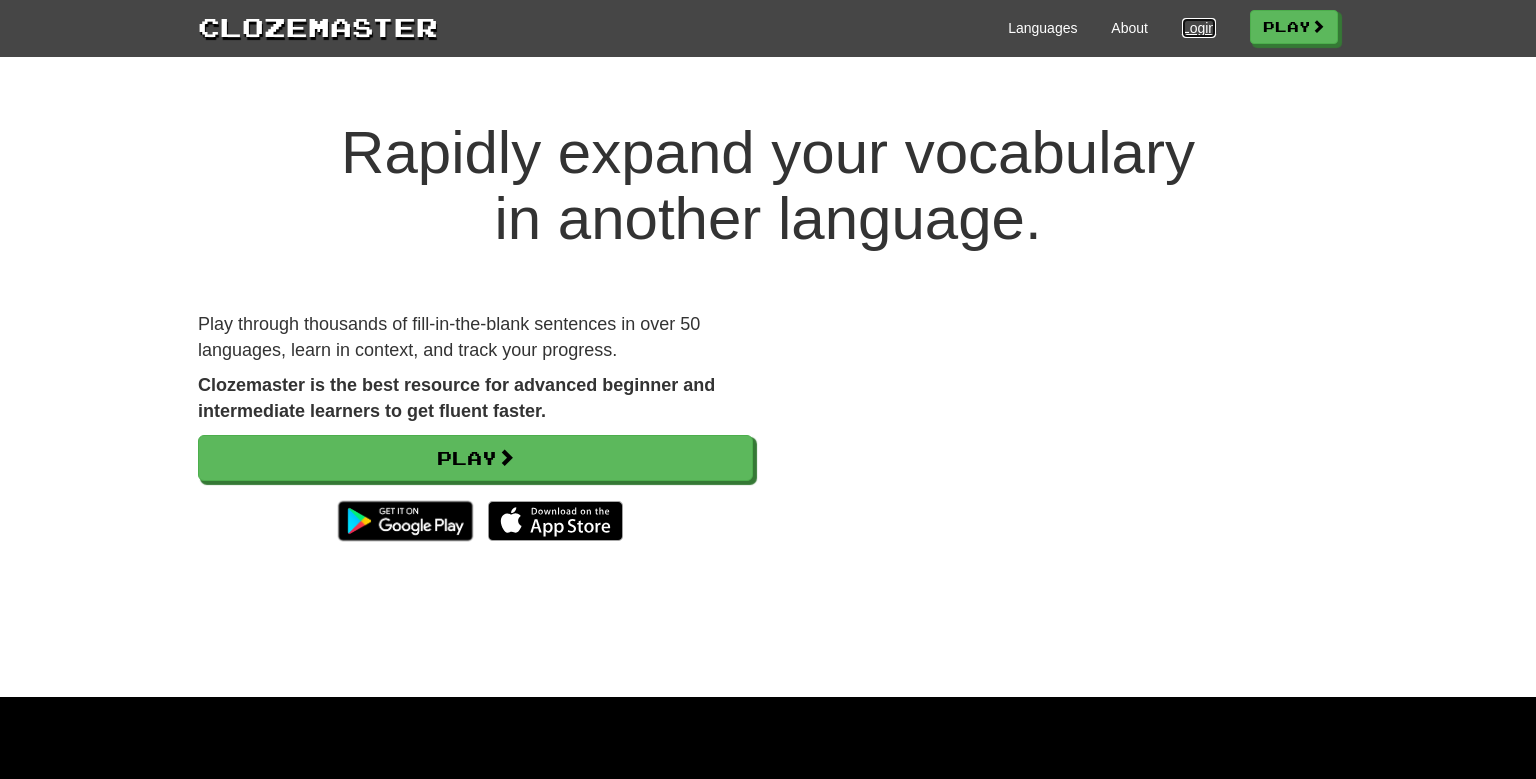 click on "Login" at bounding box center (1199, 28) 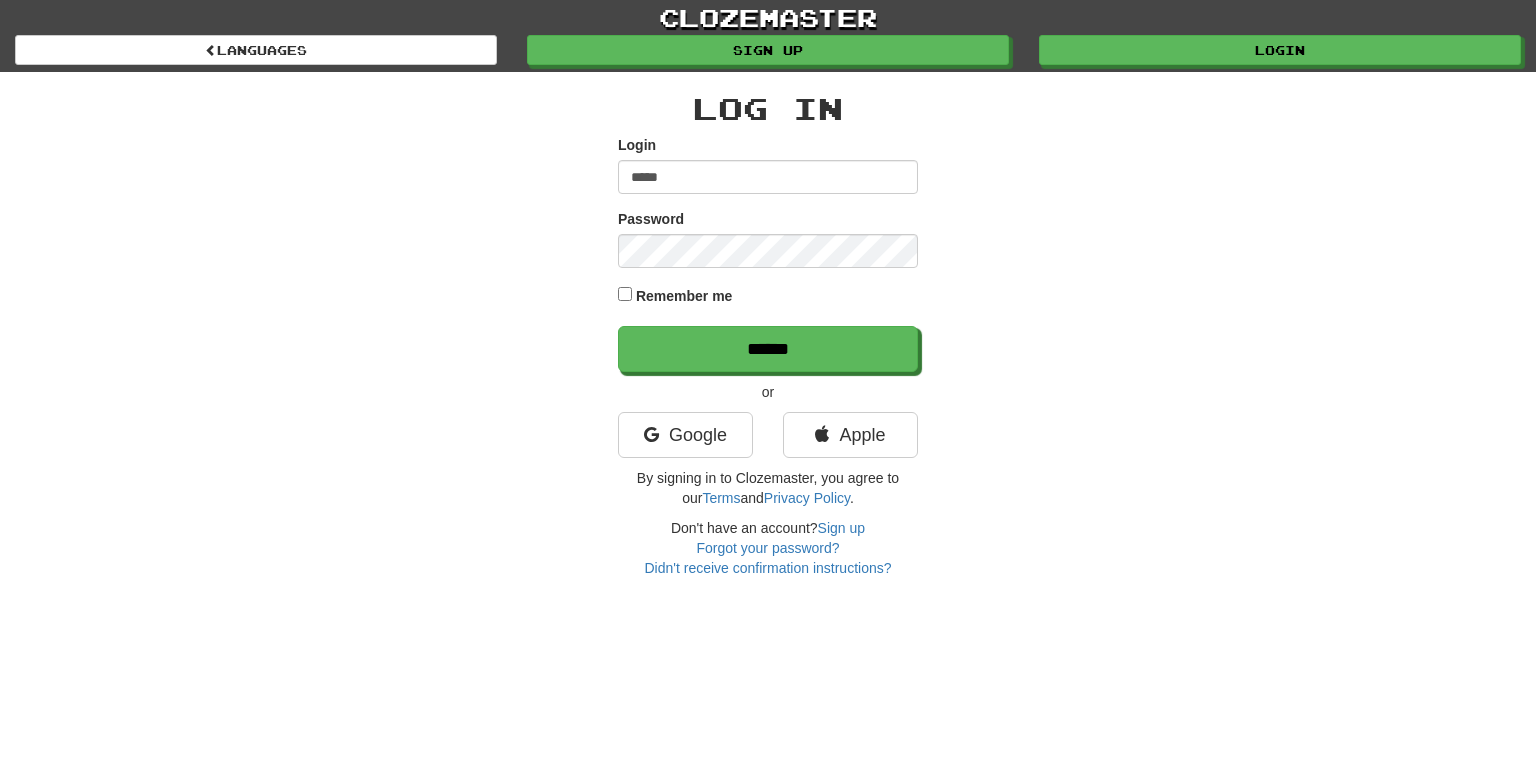 scroll, scrollTop: 0, scrollLeft: 0, axis: both 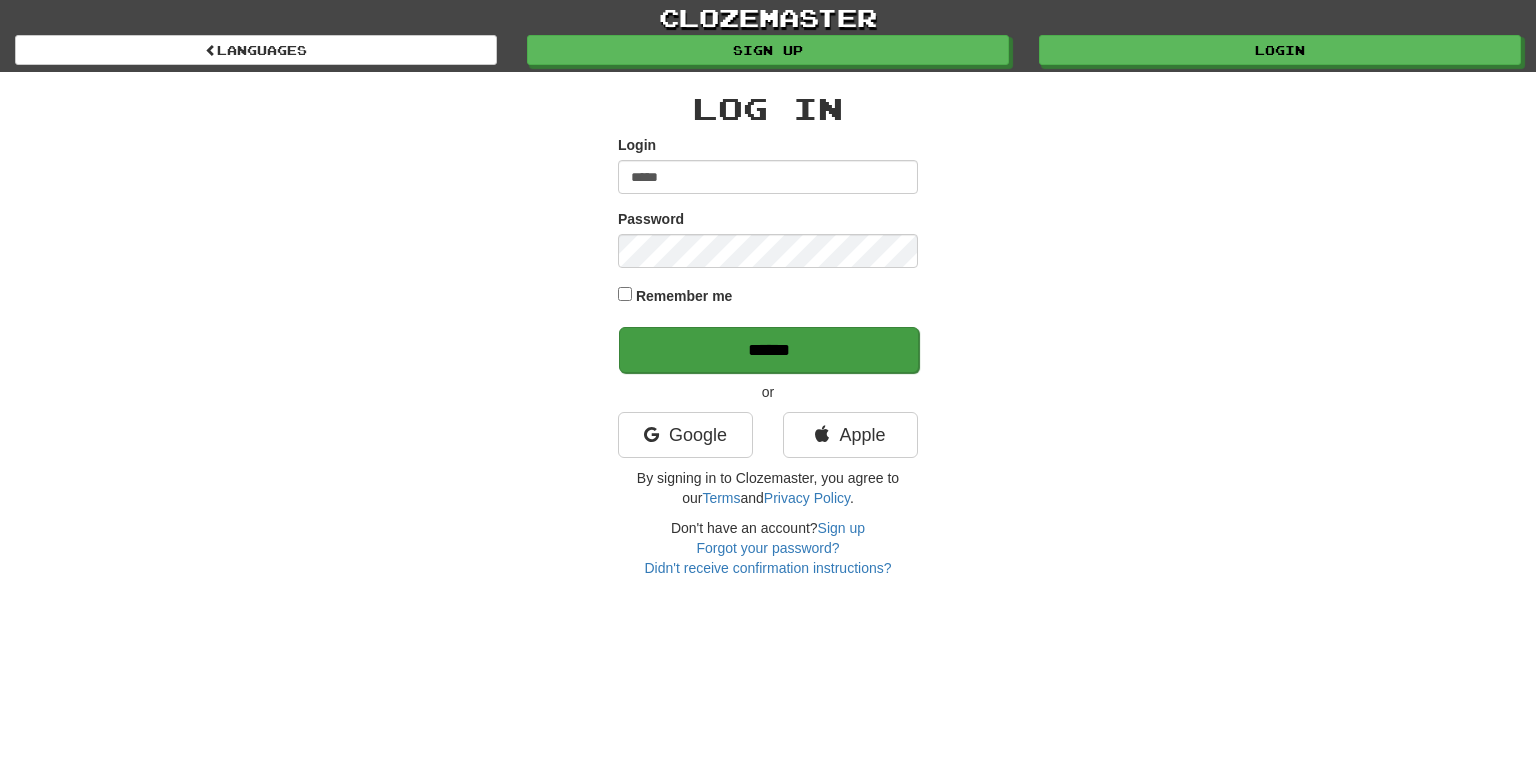type on "*****" 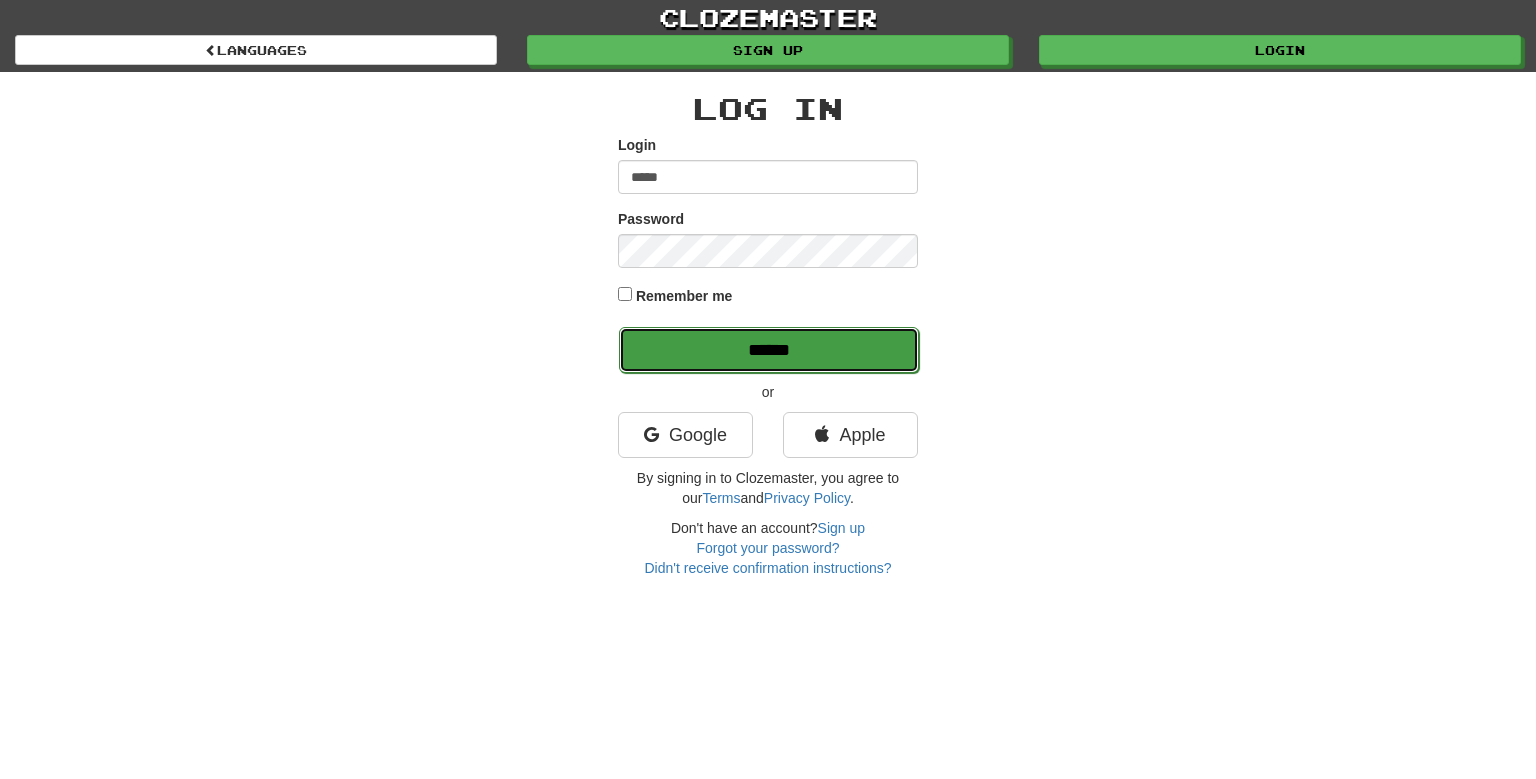 click on "******" at bounding box center (769, 350) 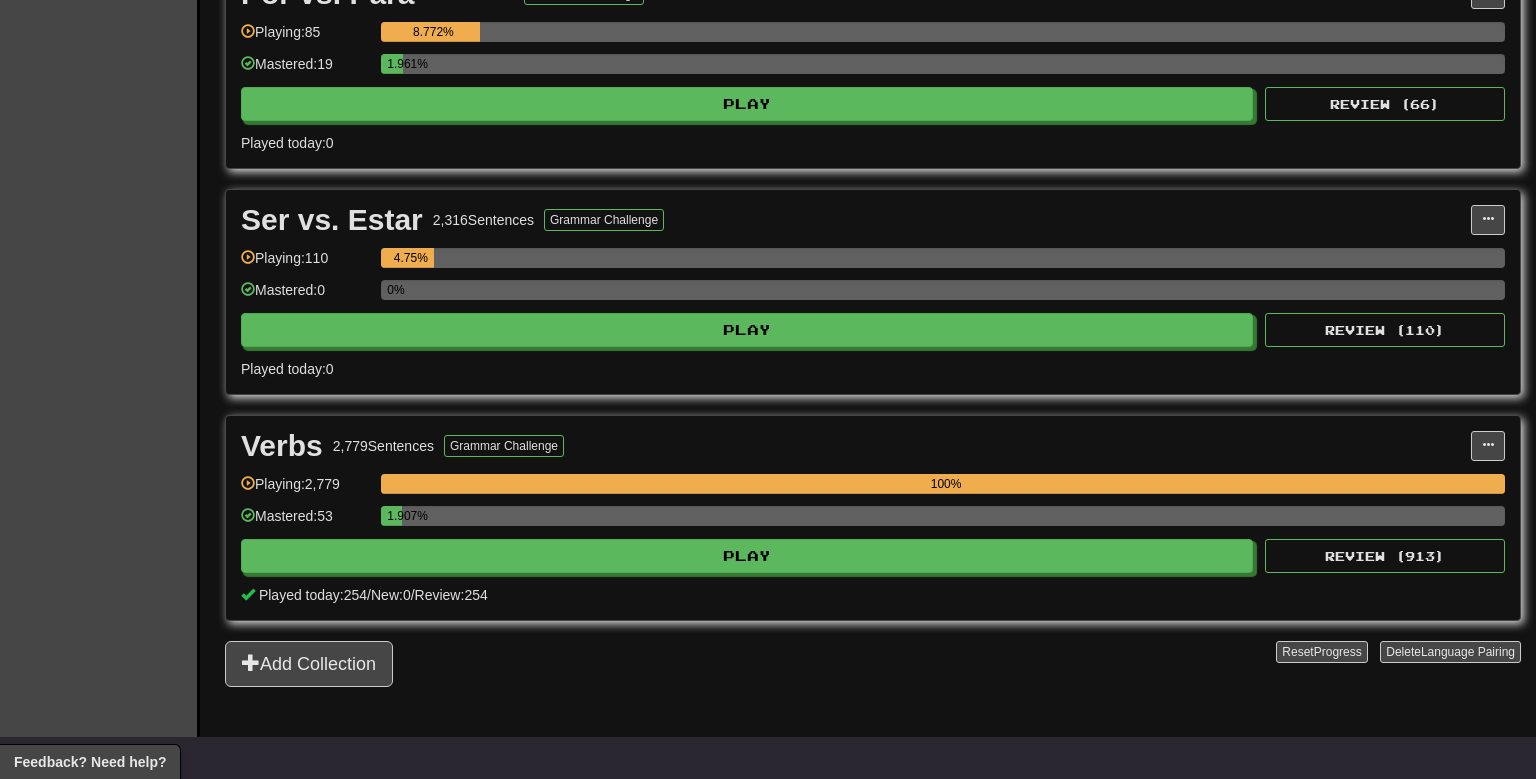 scroll, scrollTop: 528, scrollLeft: 0, axis: vertical 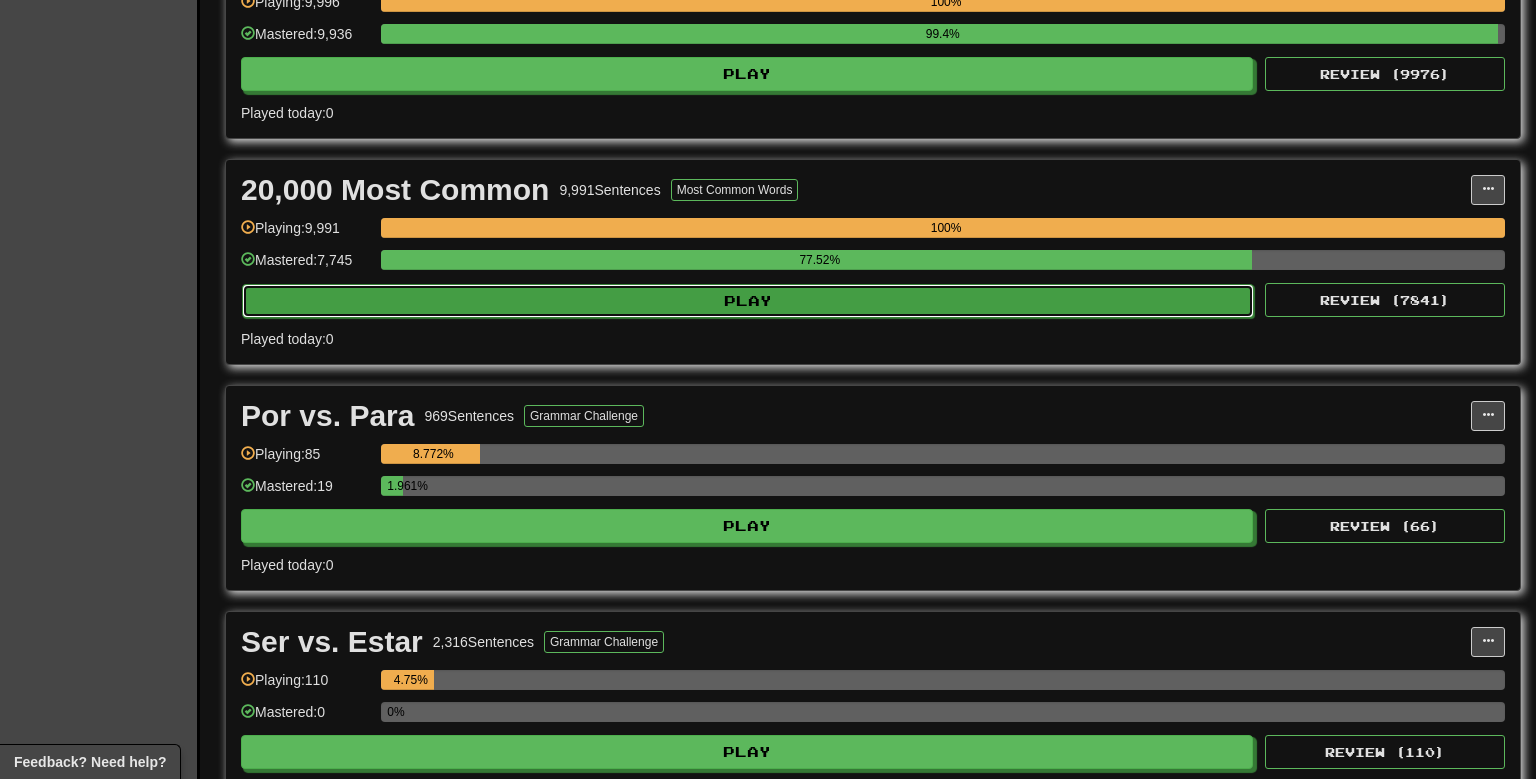click on "Play" 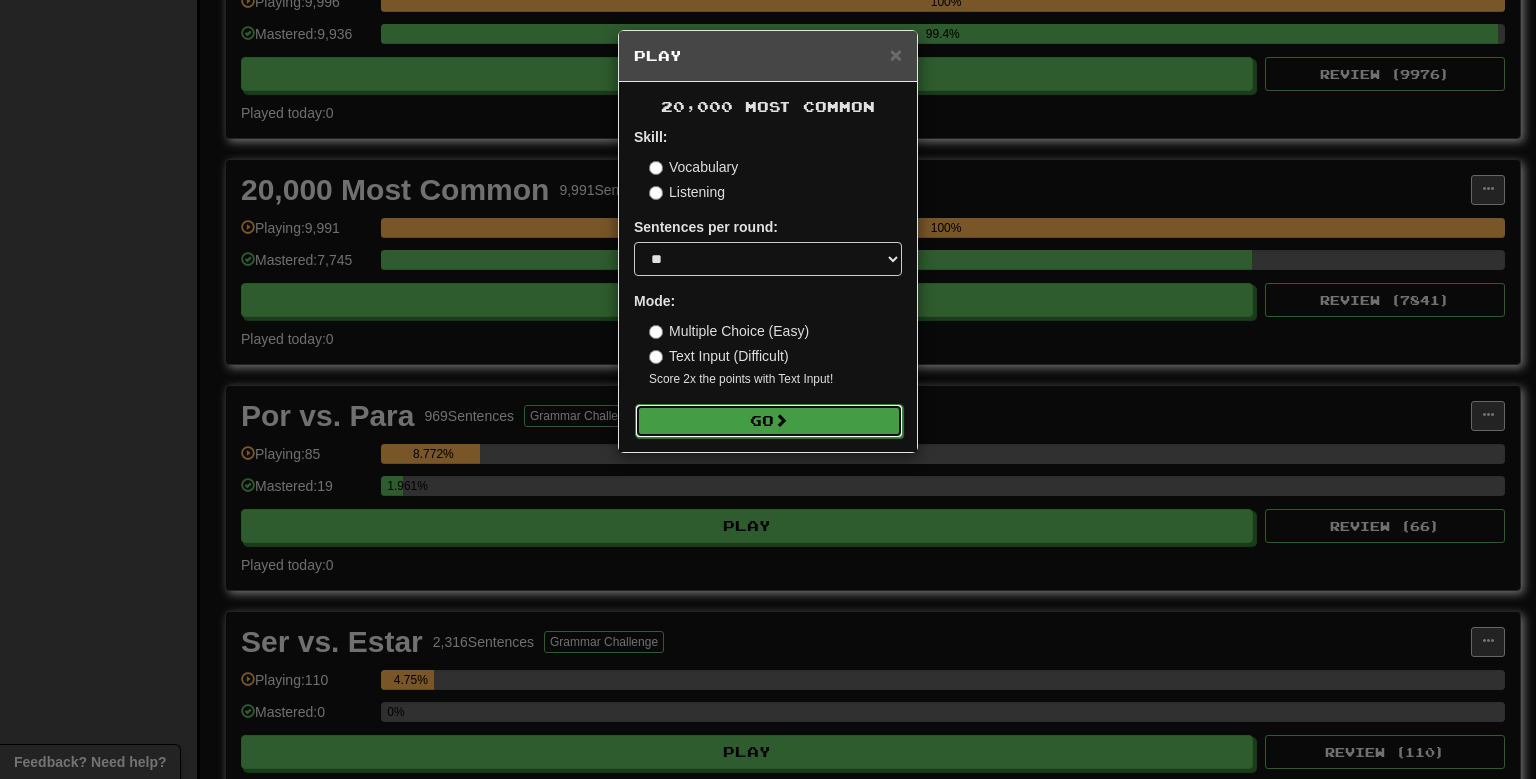 click at bounding box center [781, 420] 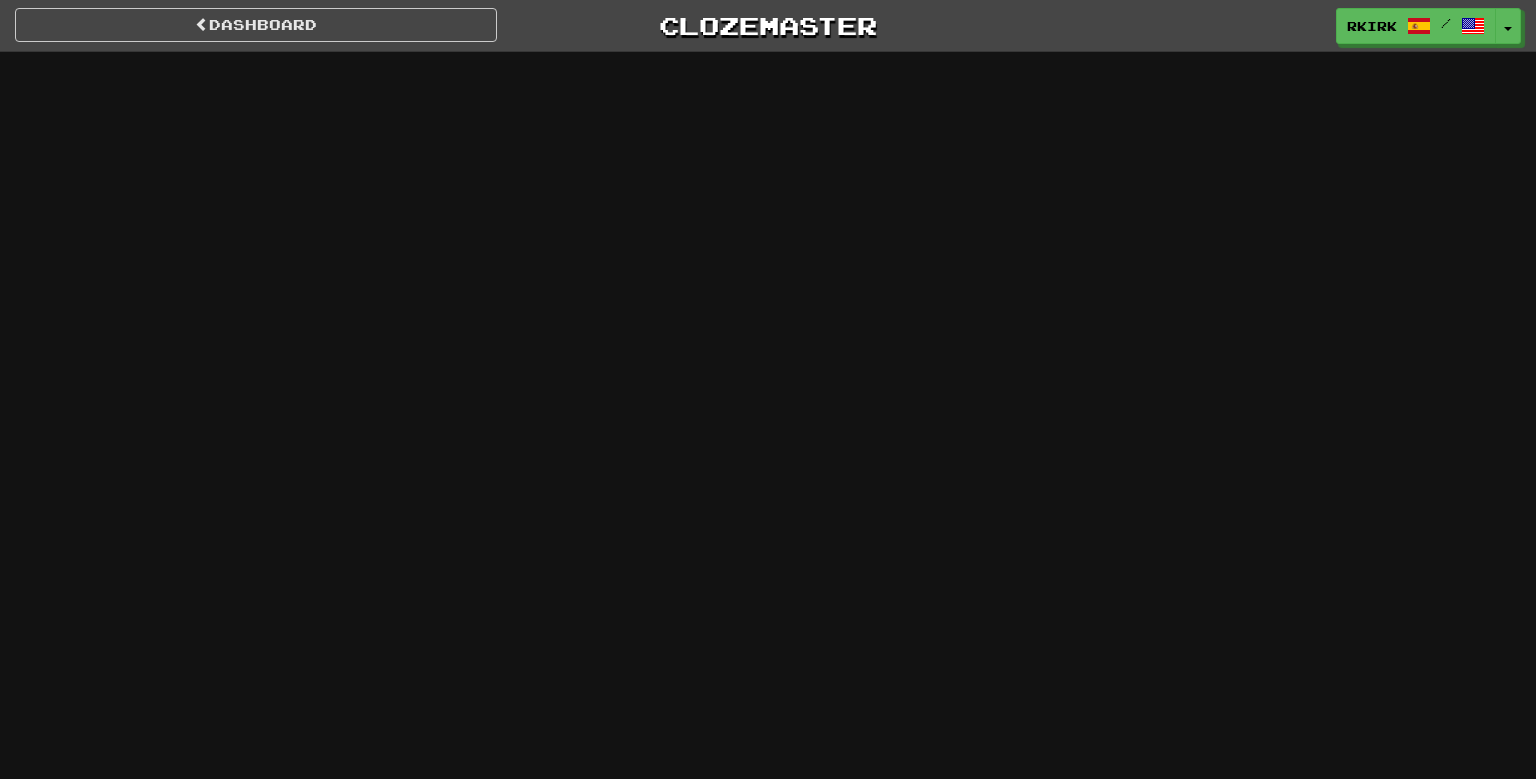 scroll, scrollTop: 0, scrollLeft: 0, axis: both 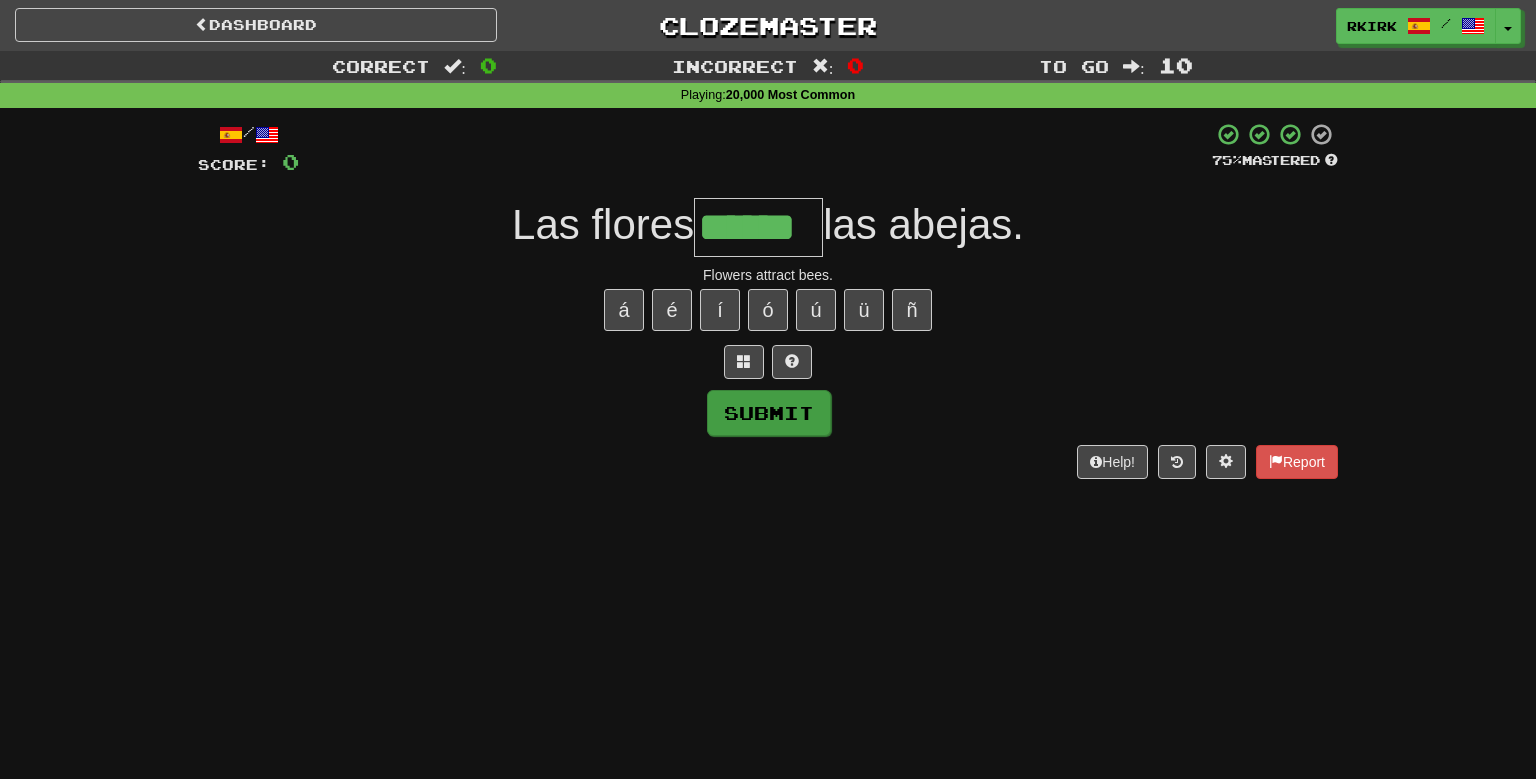 type on "******" 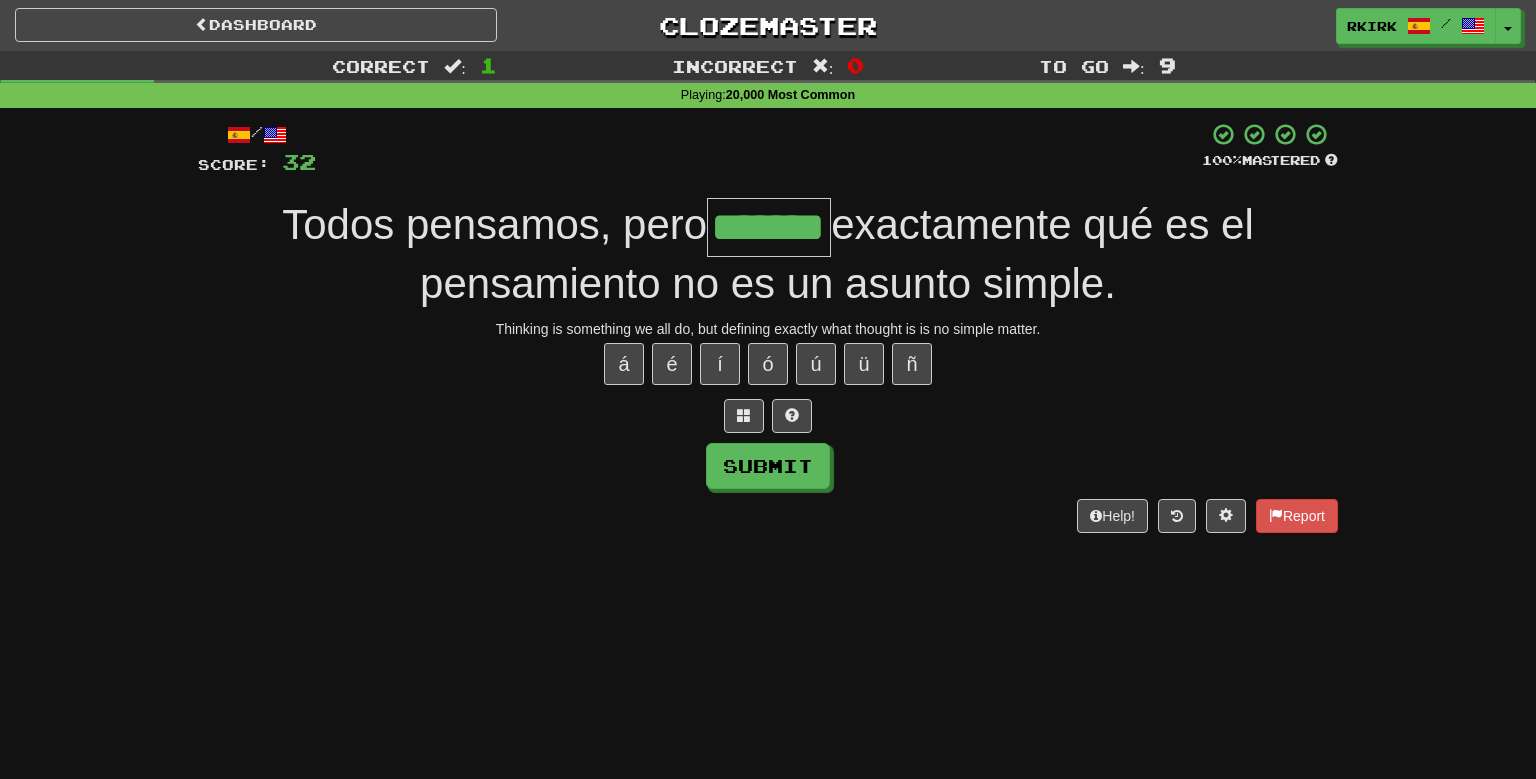 type on "*******" 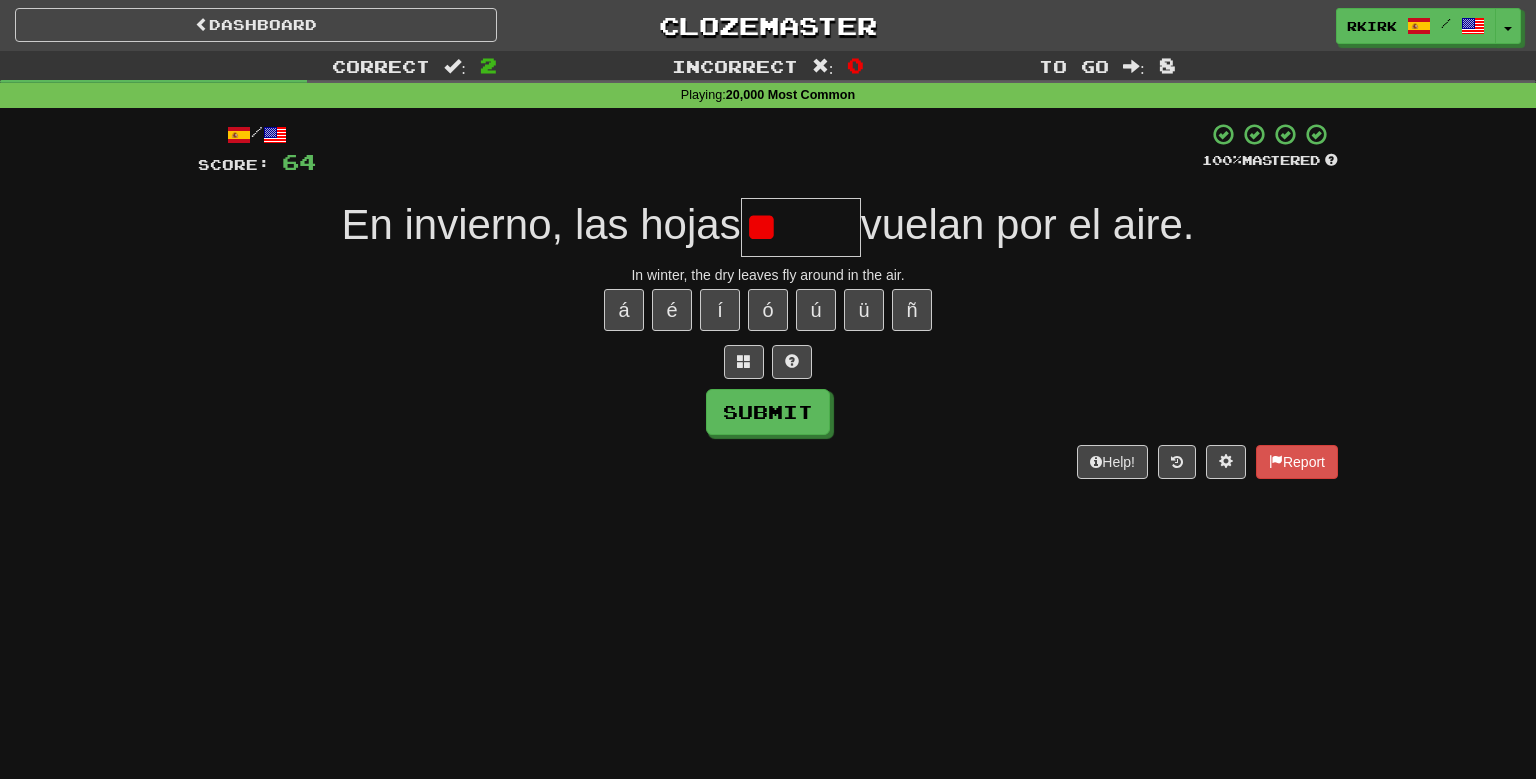 type on "*" 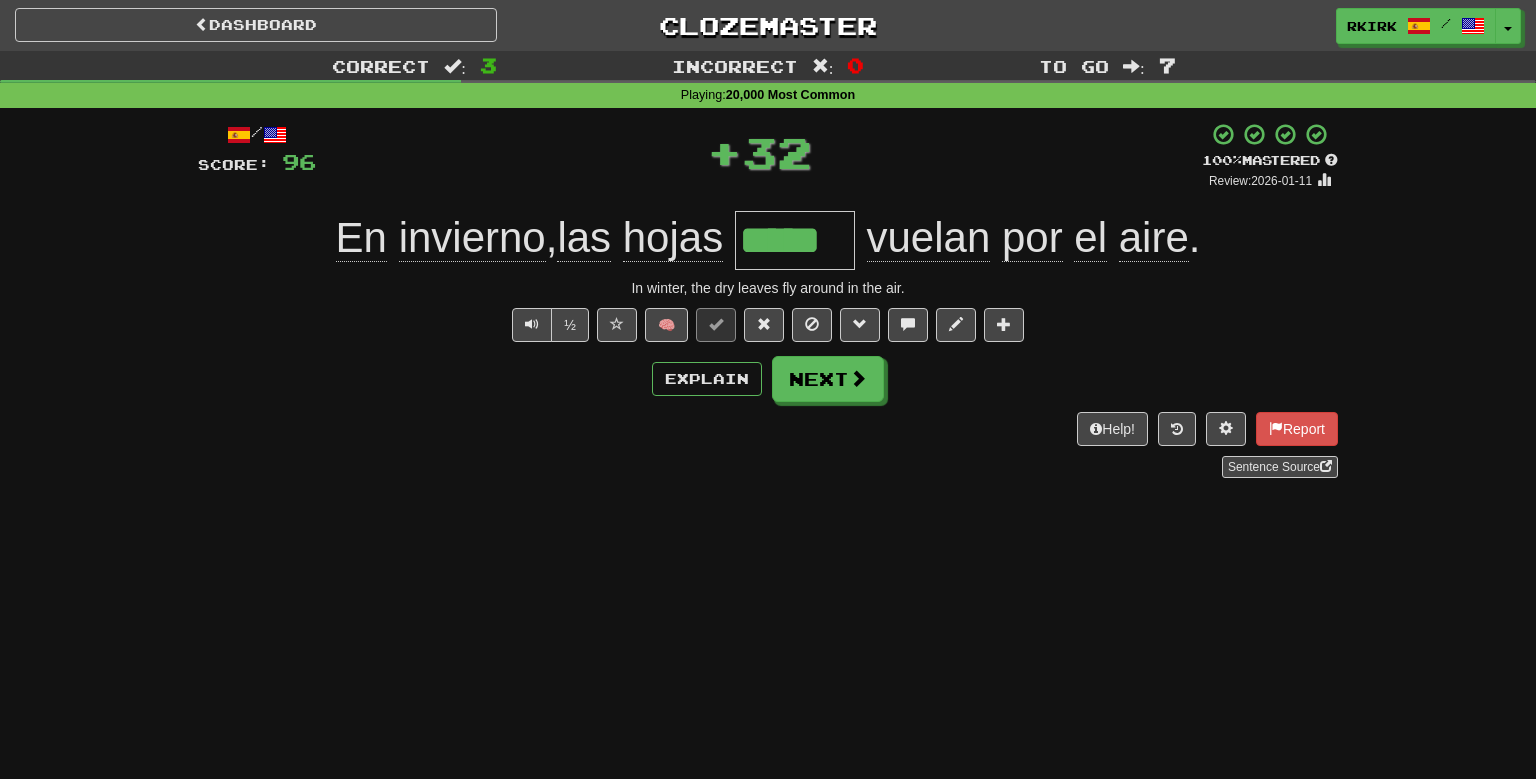 type on "*****" 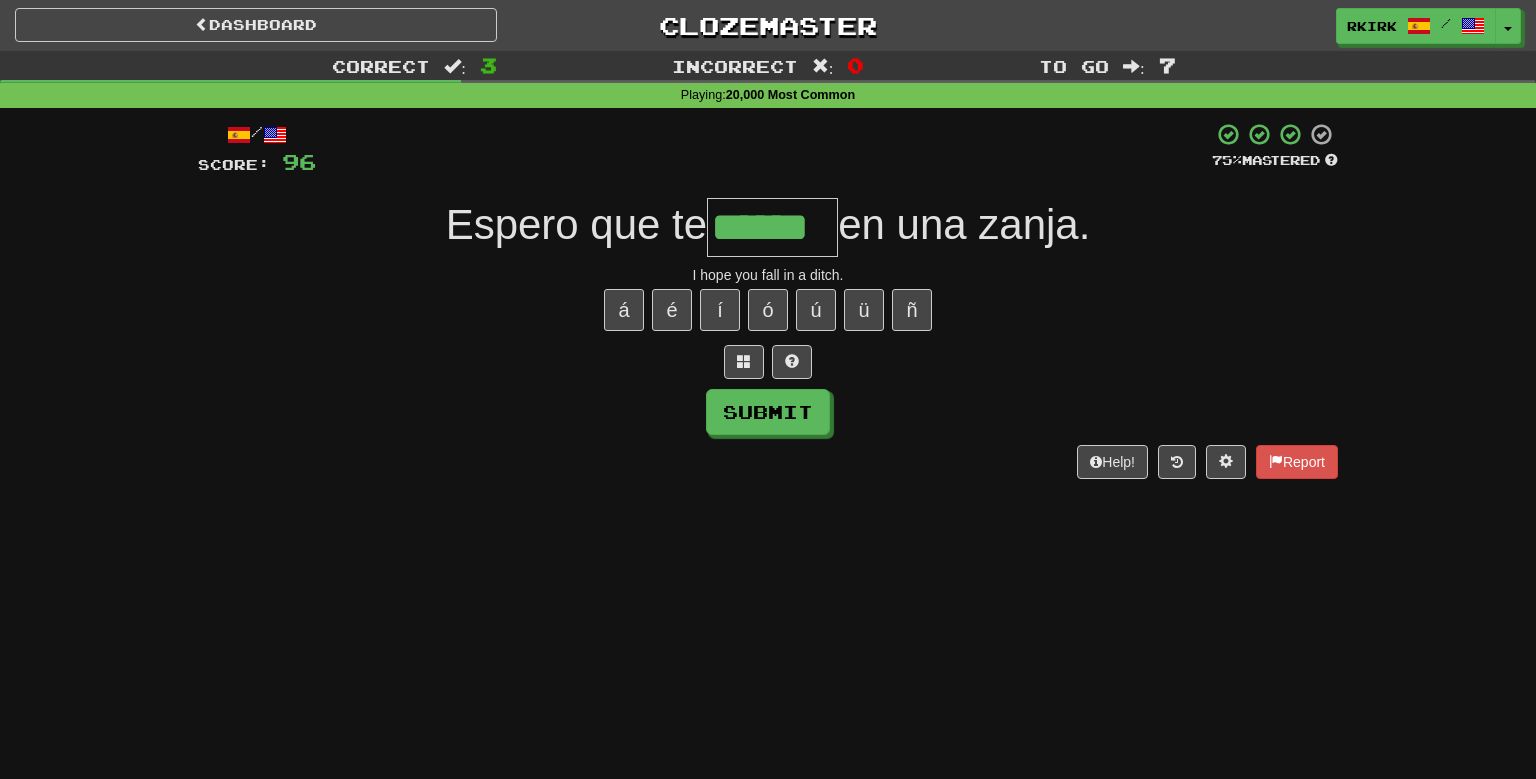 type on "******" 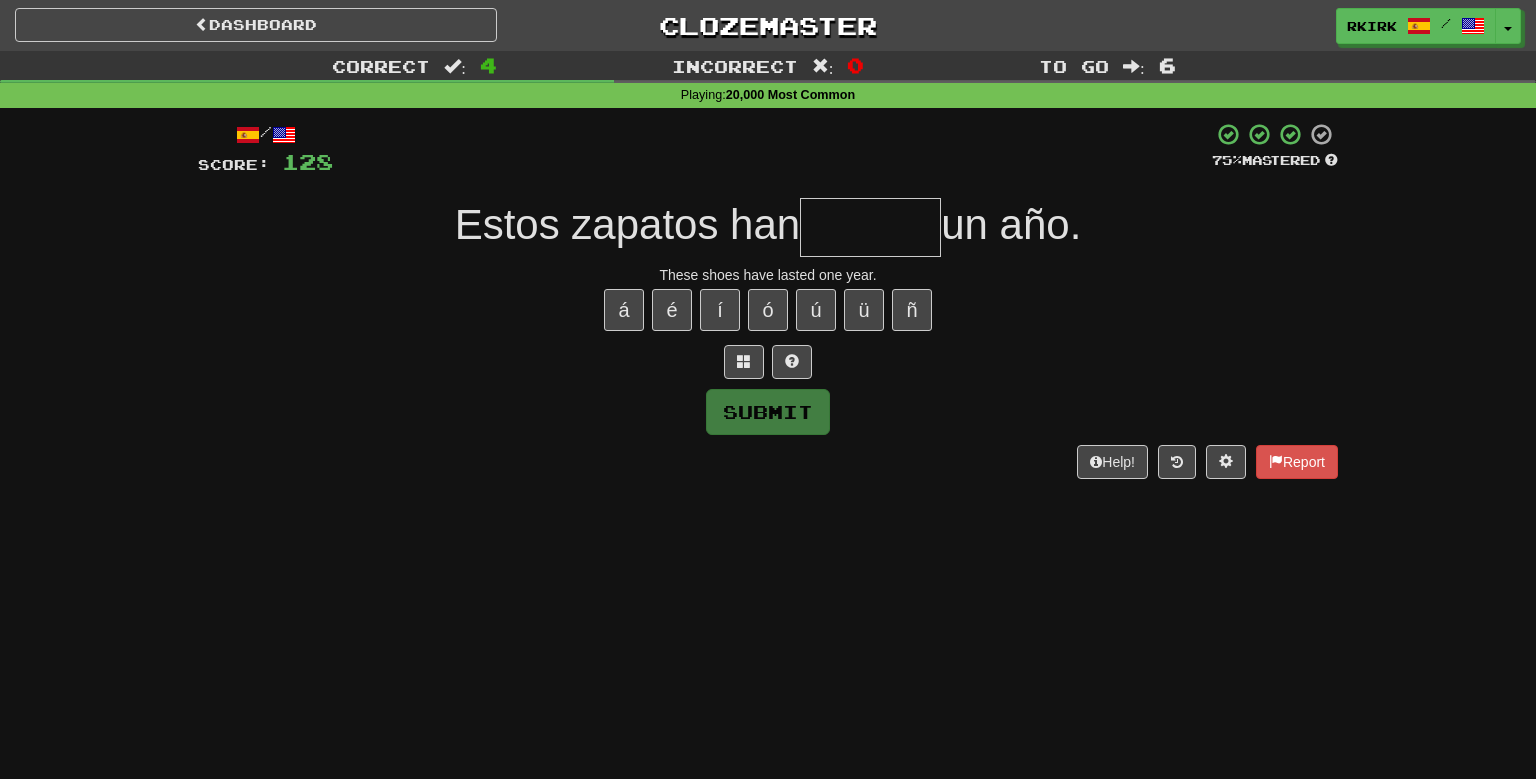 click at bounding box center (870, 227) 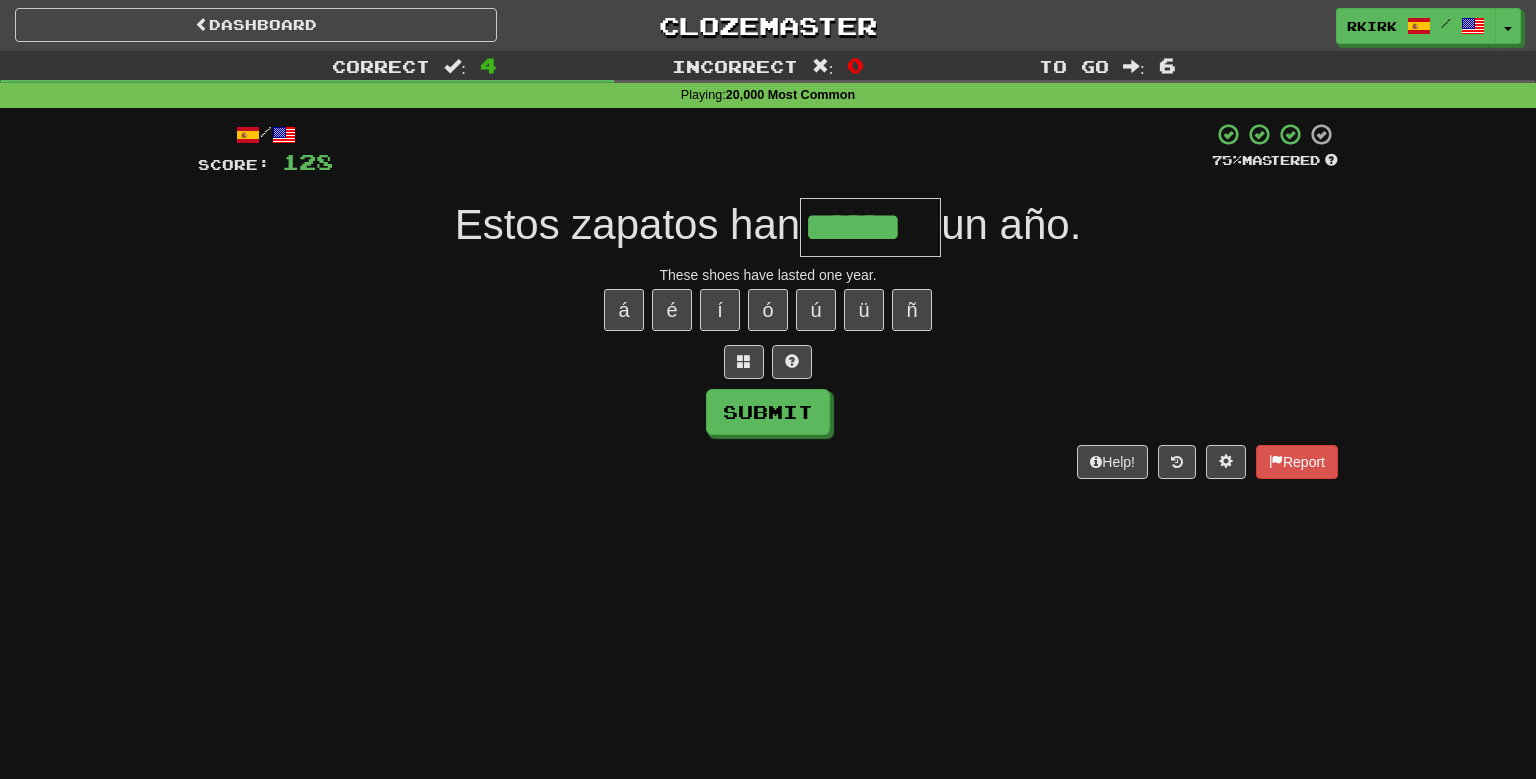 type on "******" 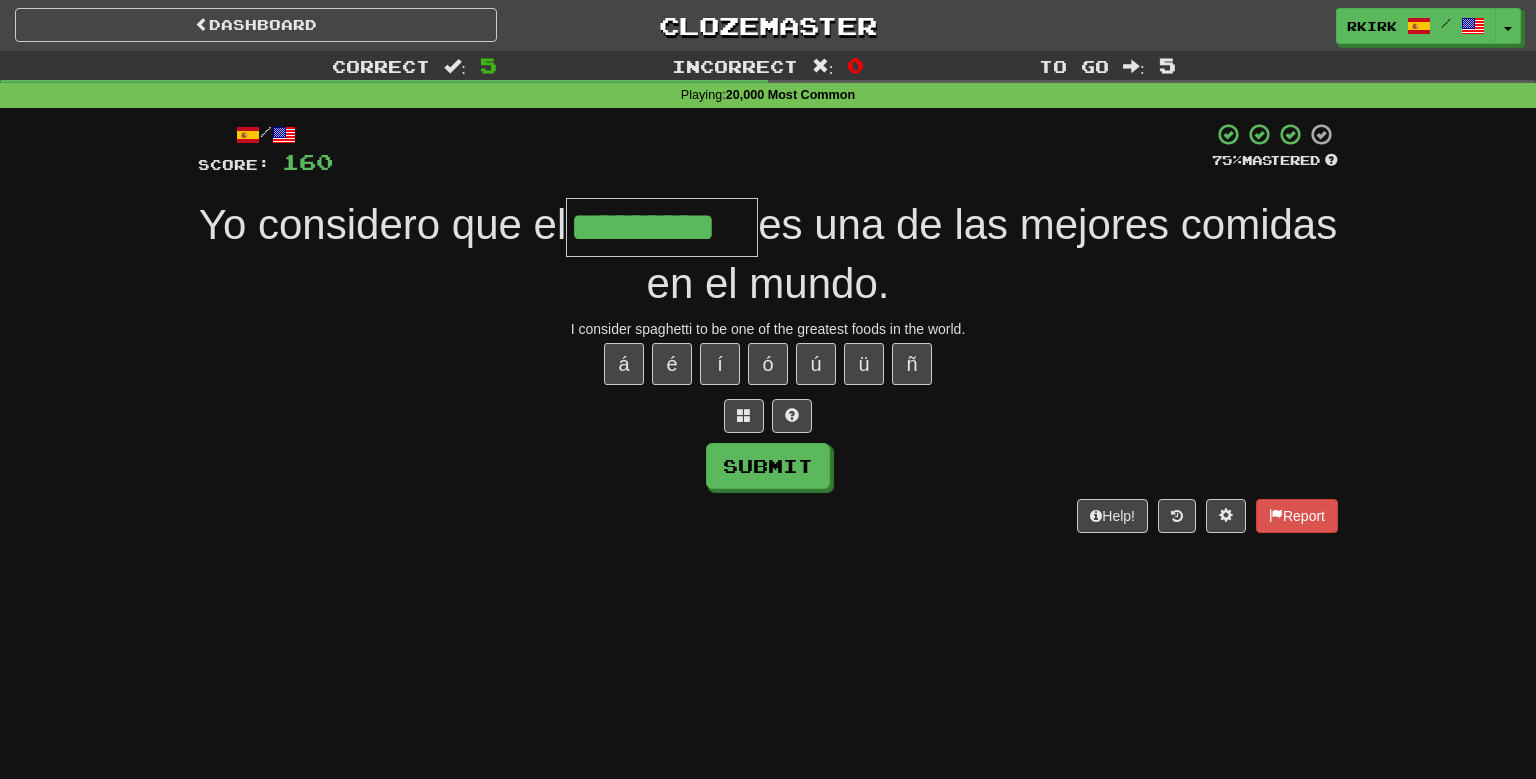 type on "*********" 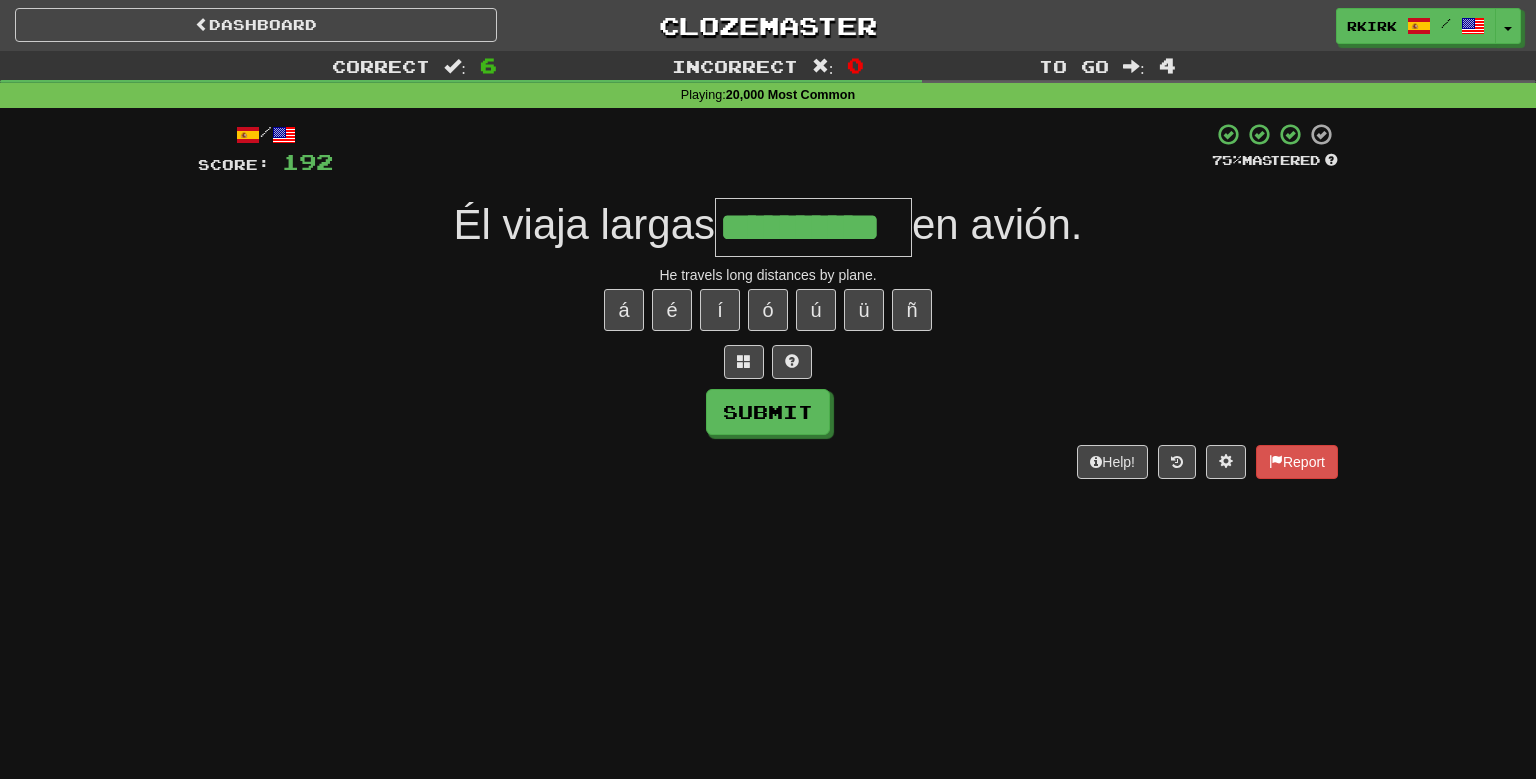 type on "**********" 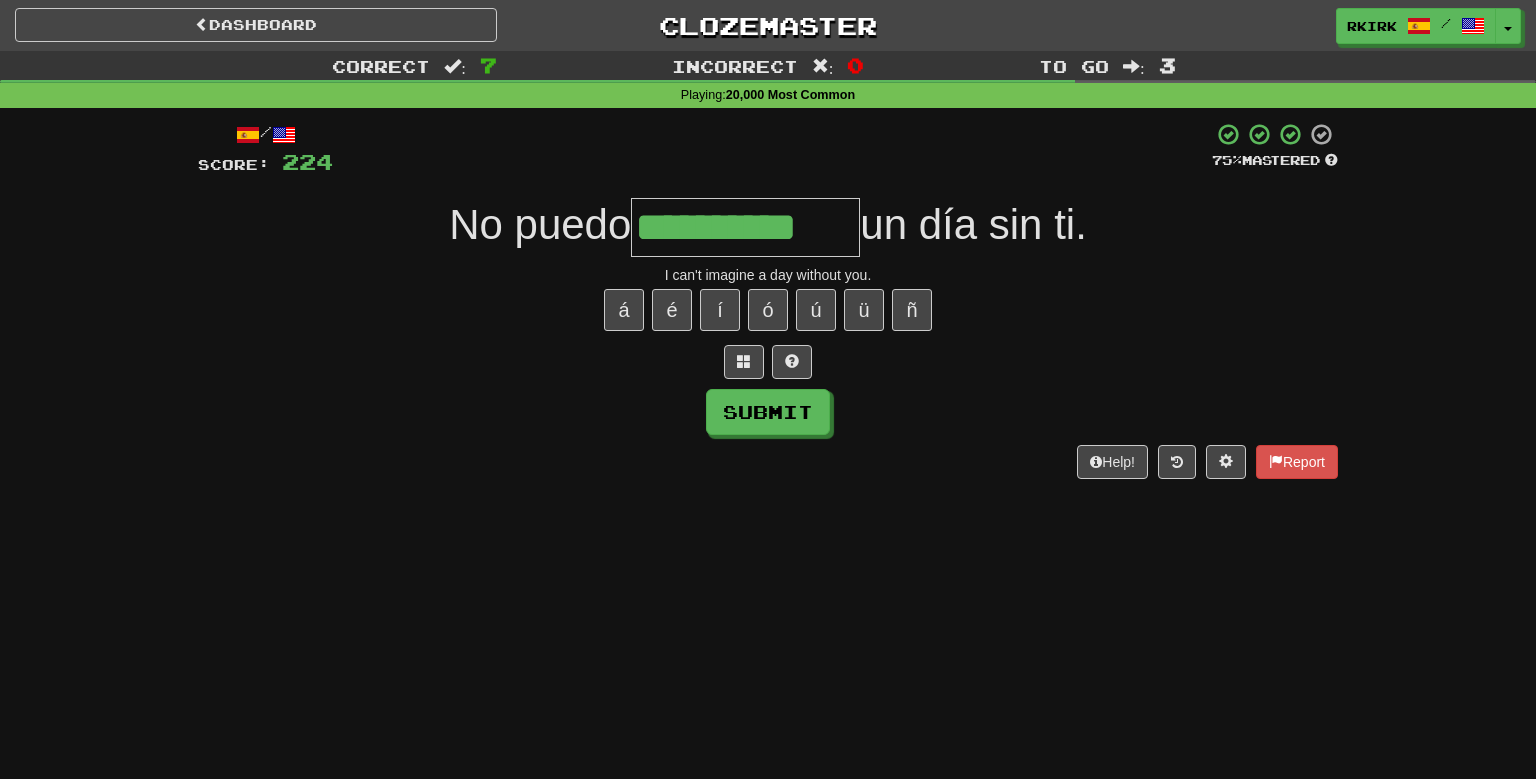 type on "**********" 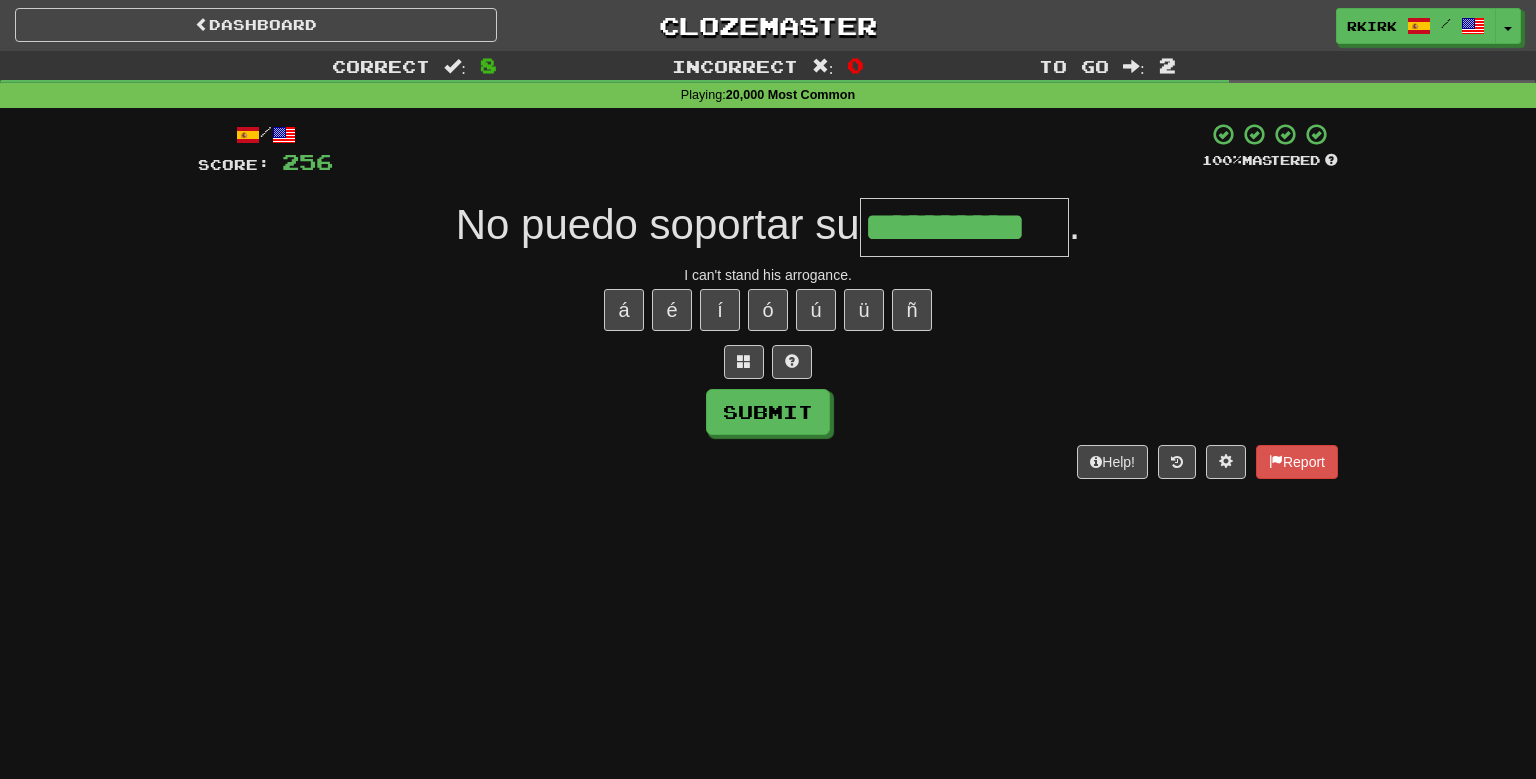 type on "**********" 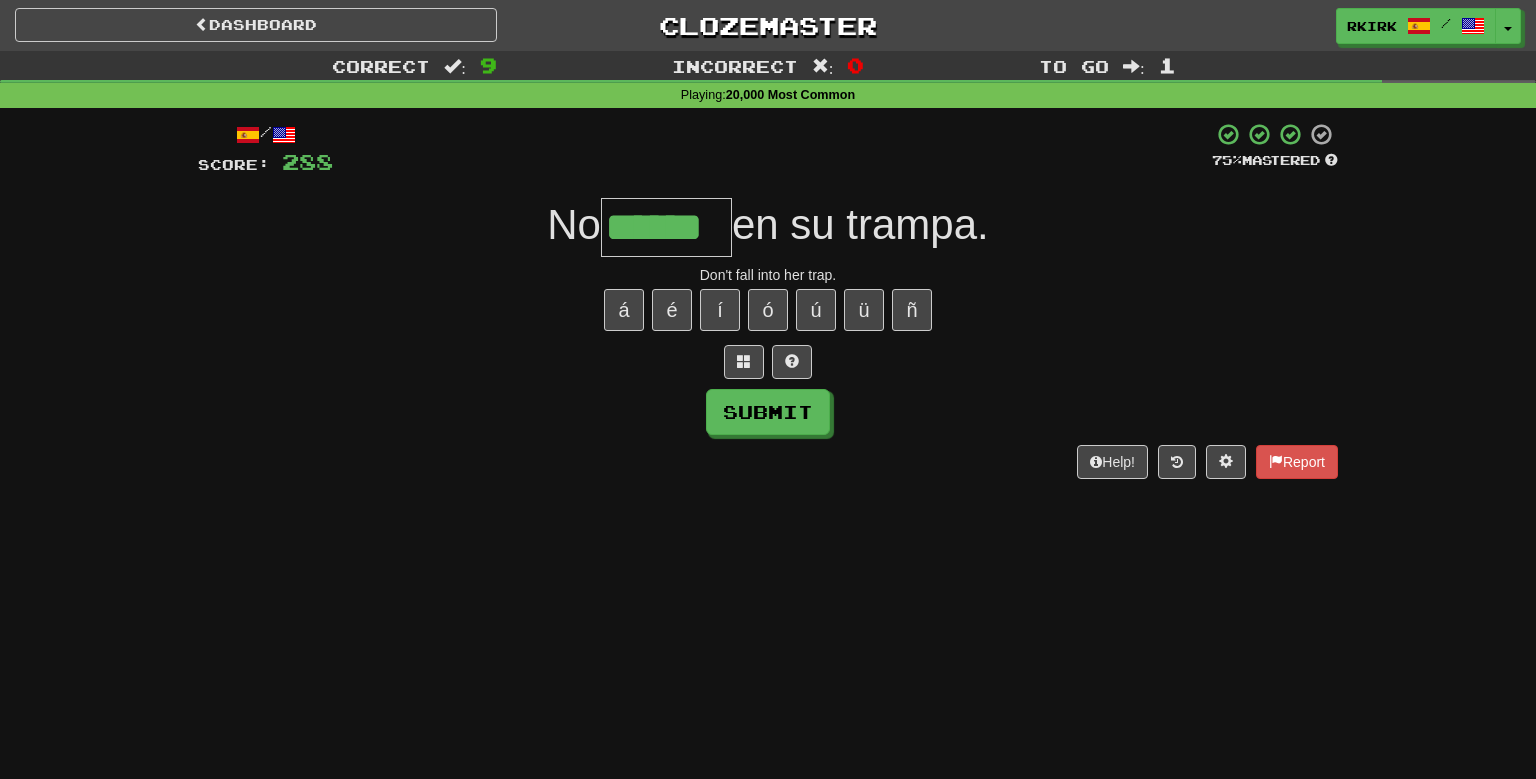 type on "******" 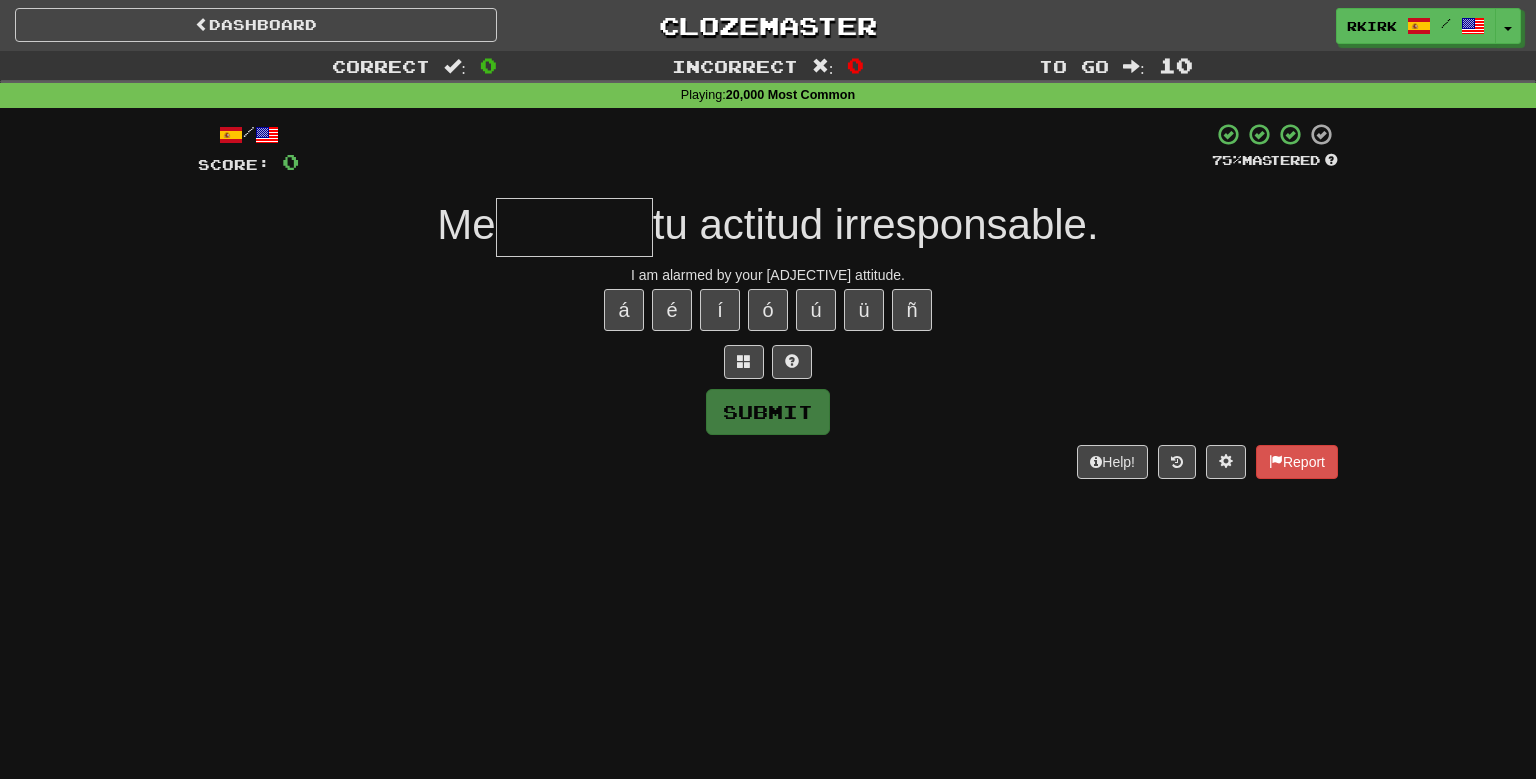 type on "*" 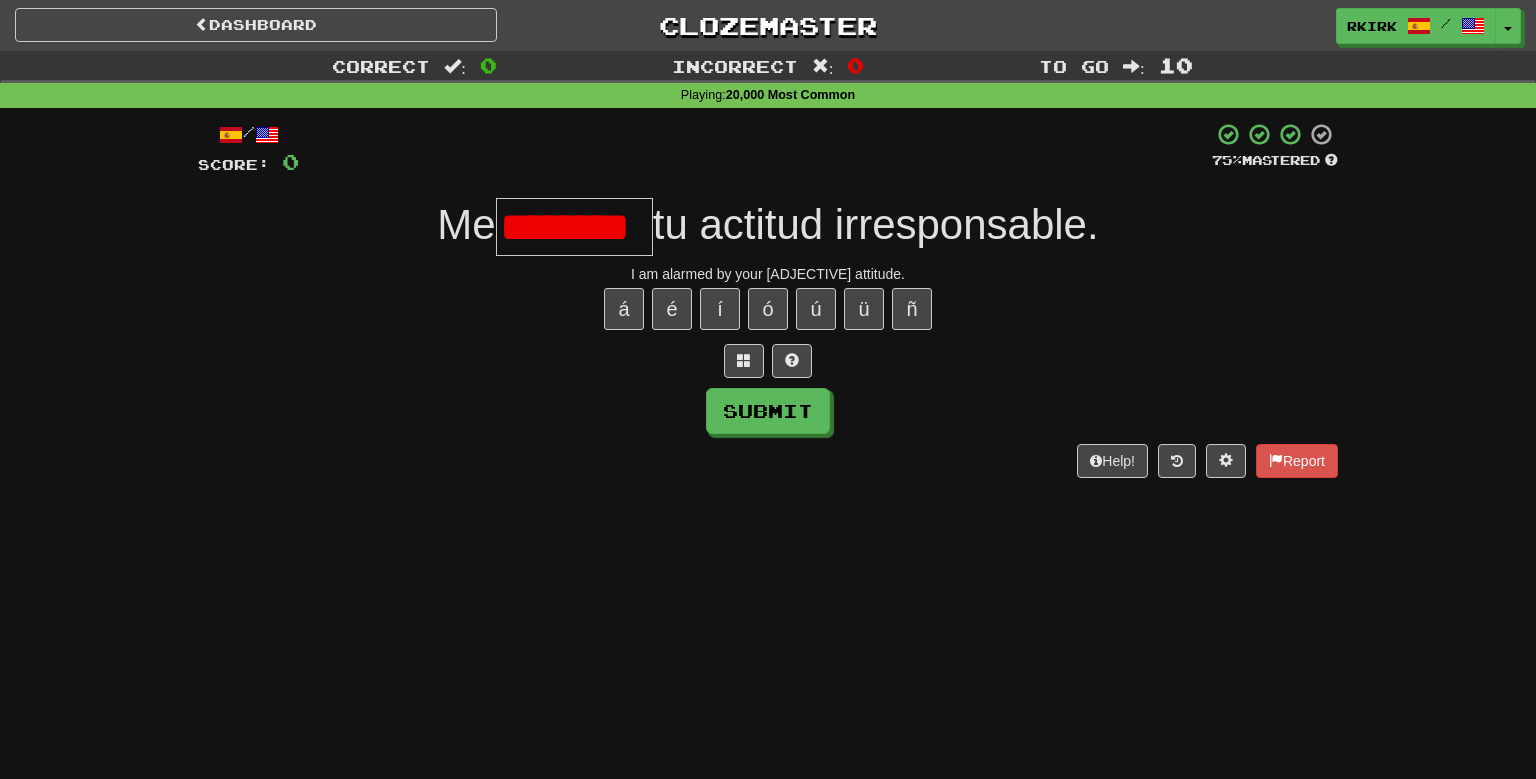 scroll, scrollTop: 0, scrollLeft: 0, axis: both 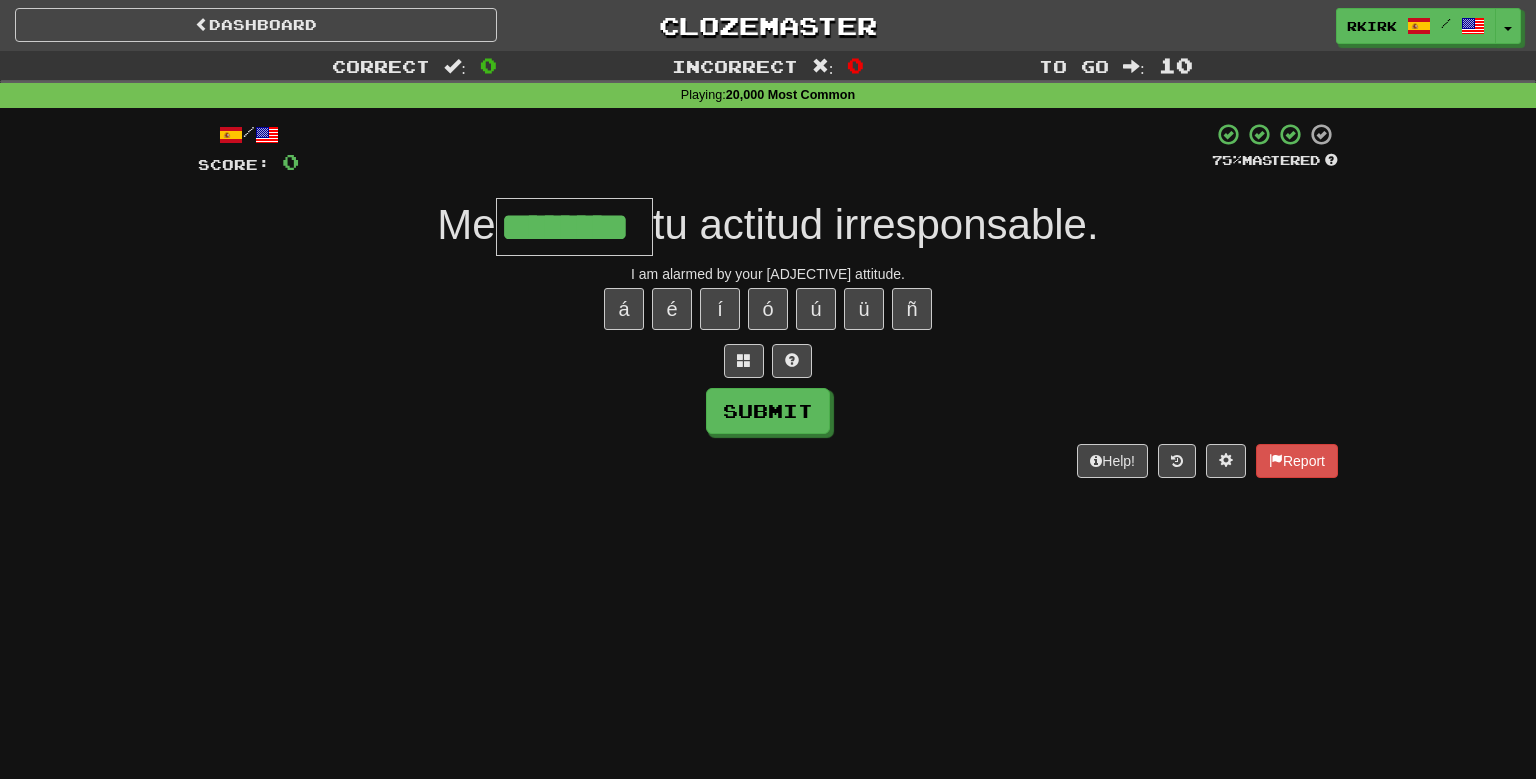 type on "********" 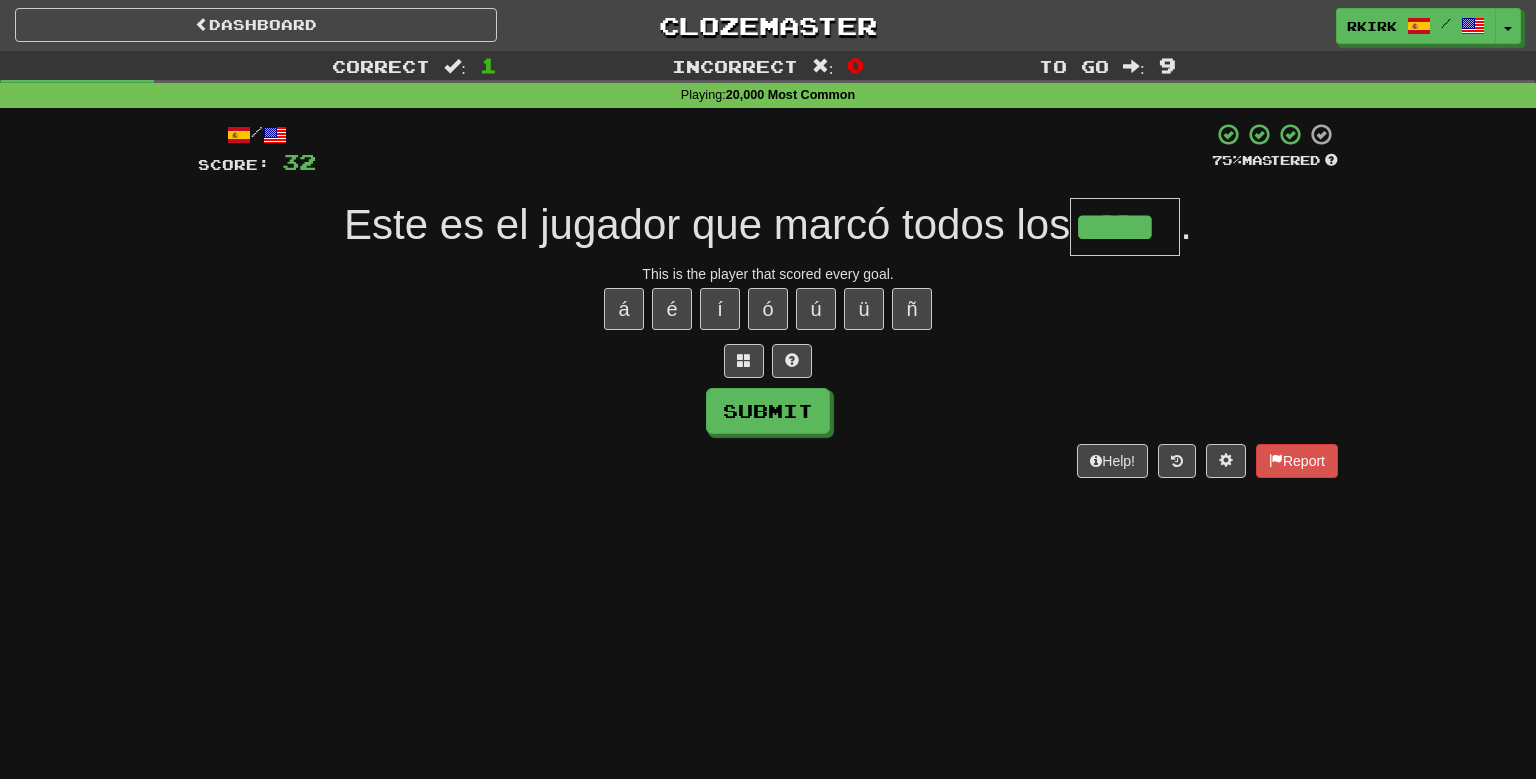 type on "*****" 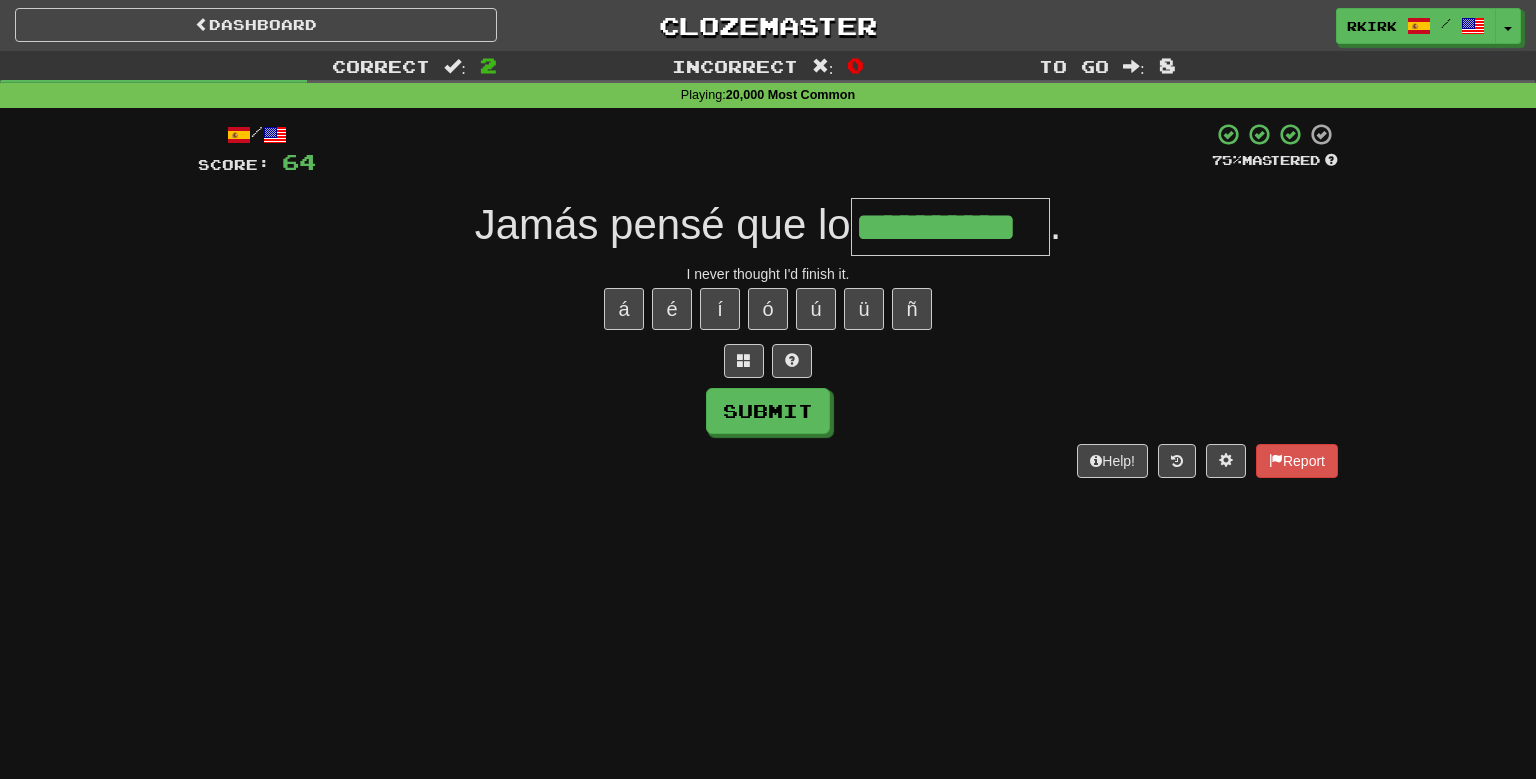 type on "**********" 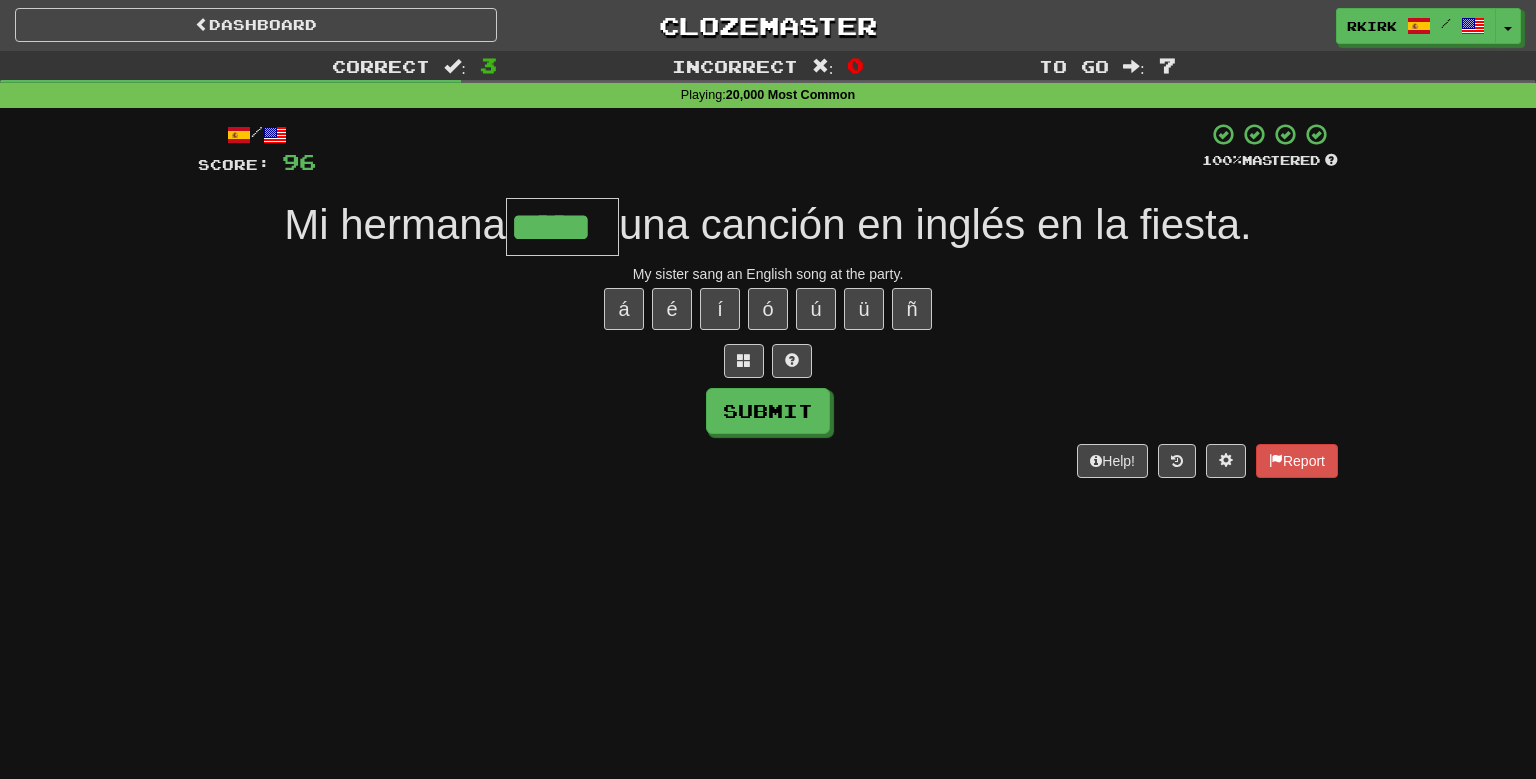 type on "*****" 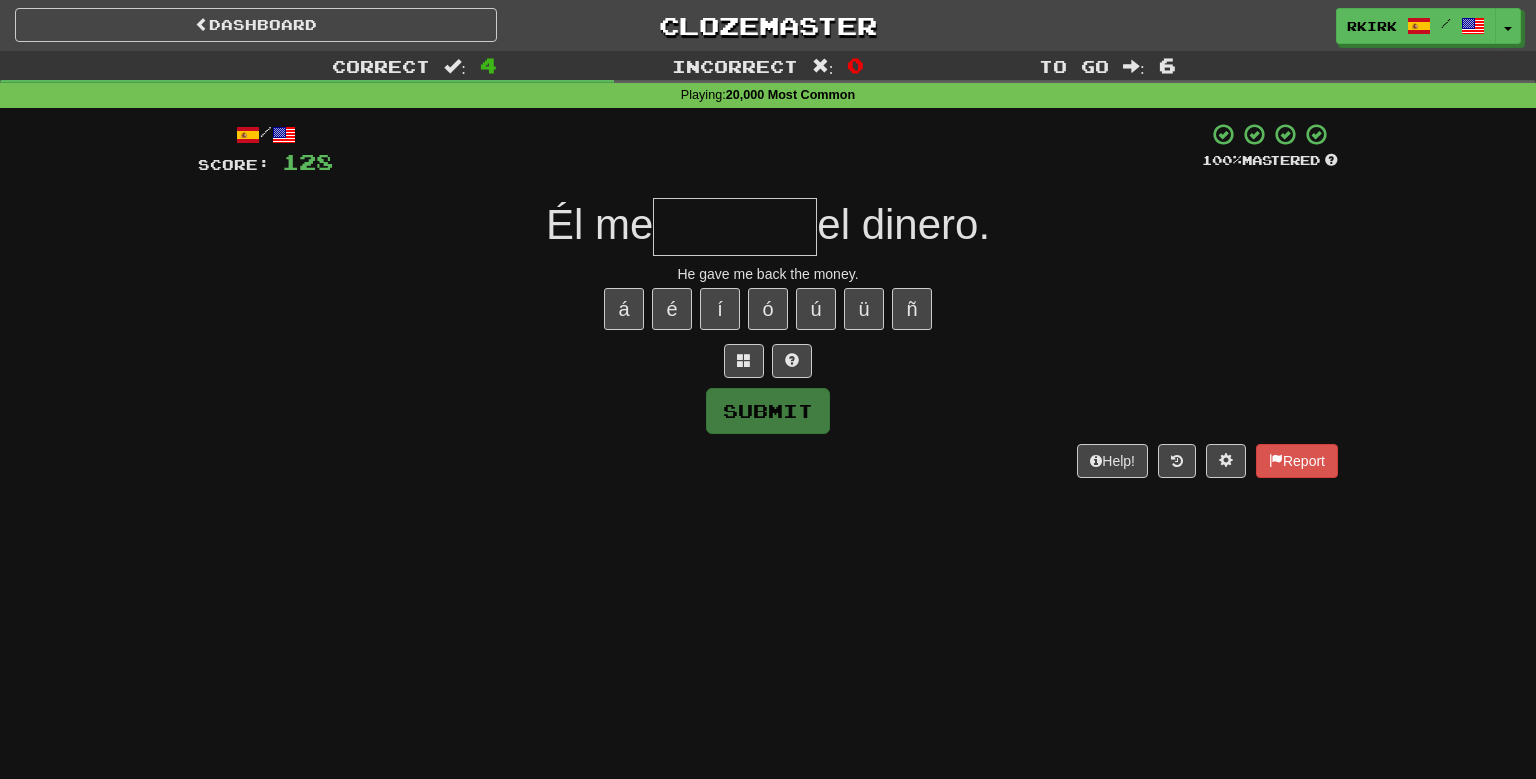 type on "*" 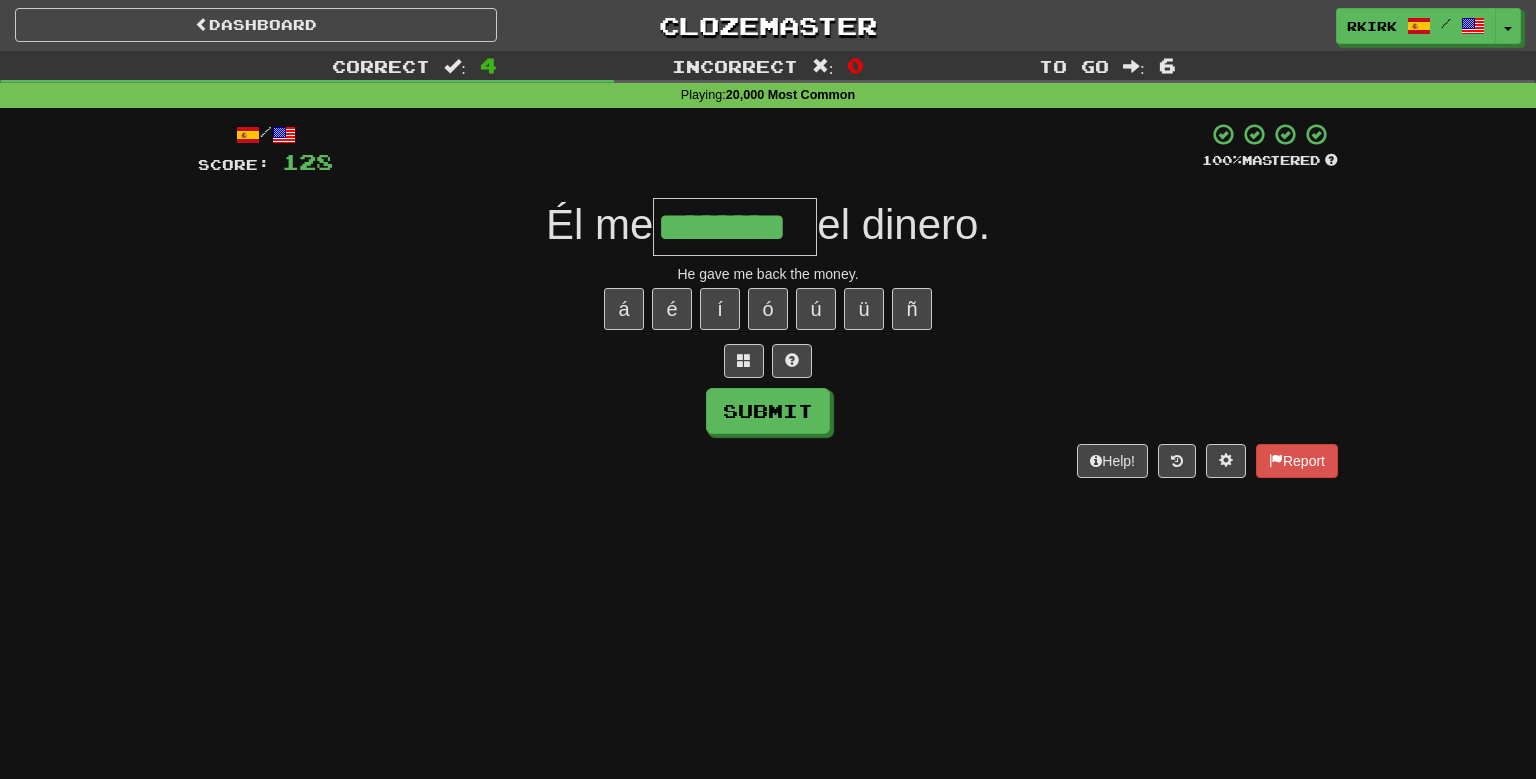type on "********" 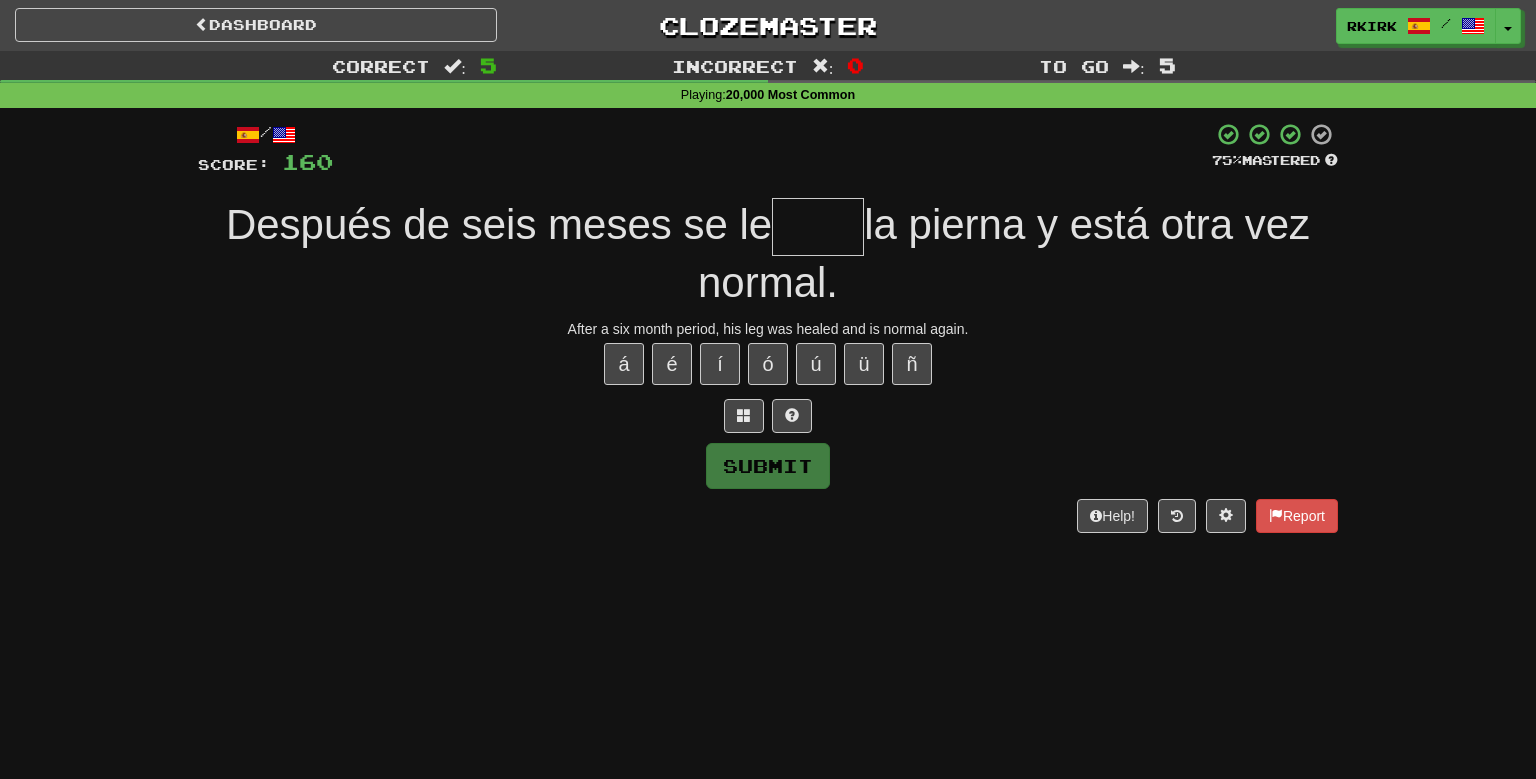 type on "*" 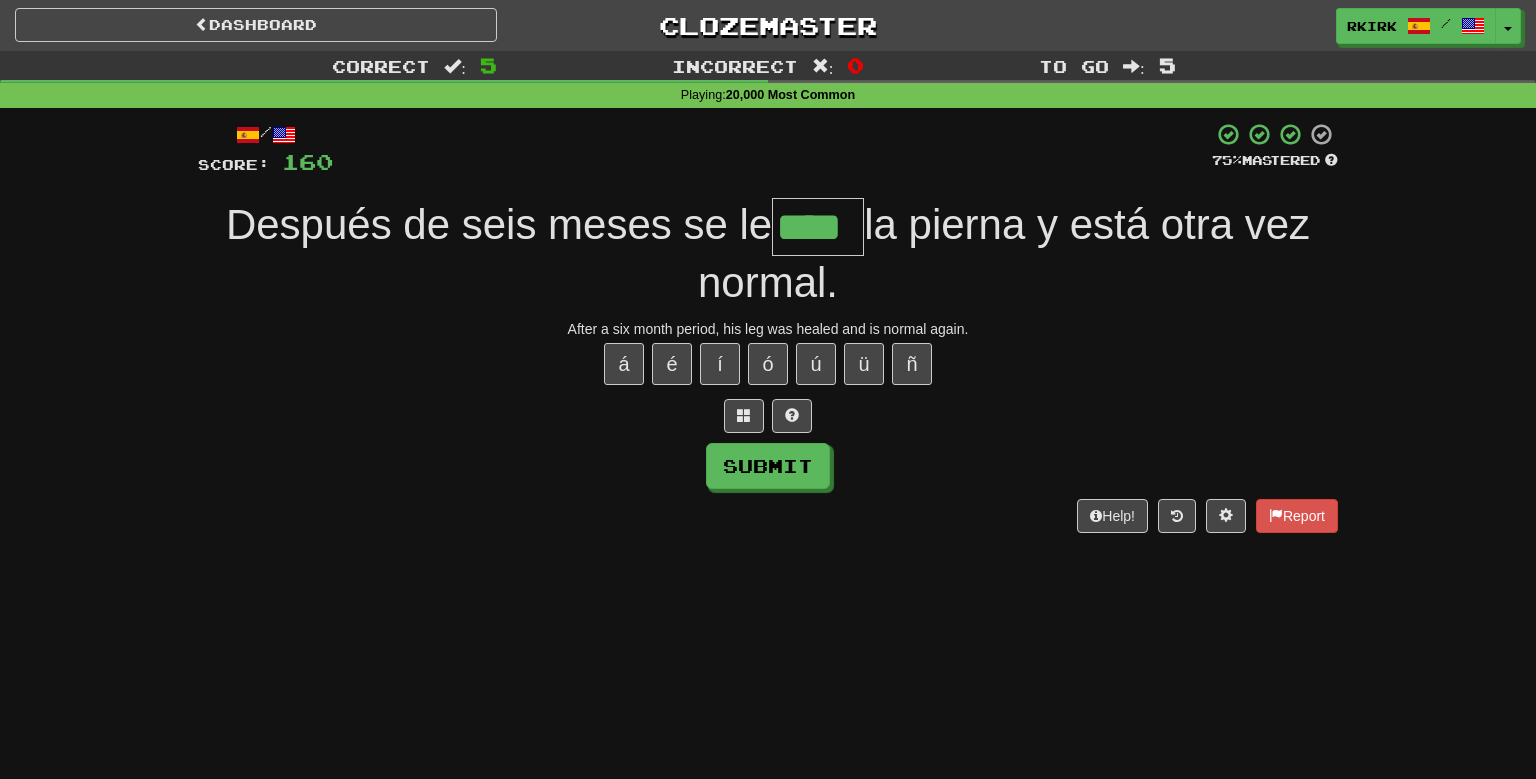 type on "****" 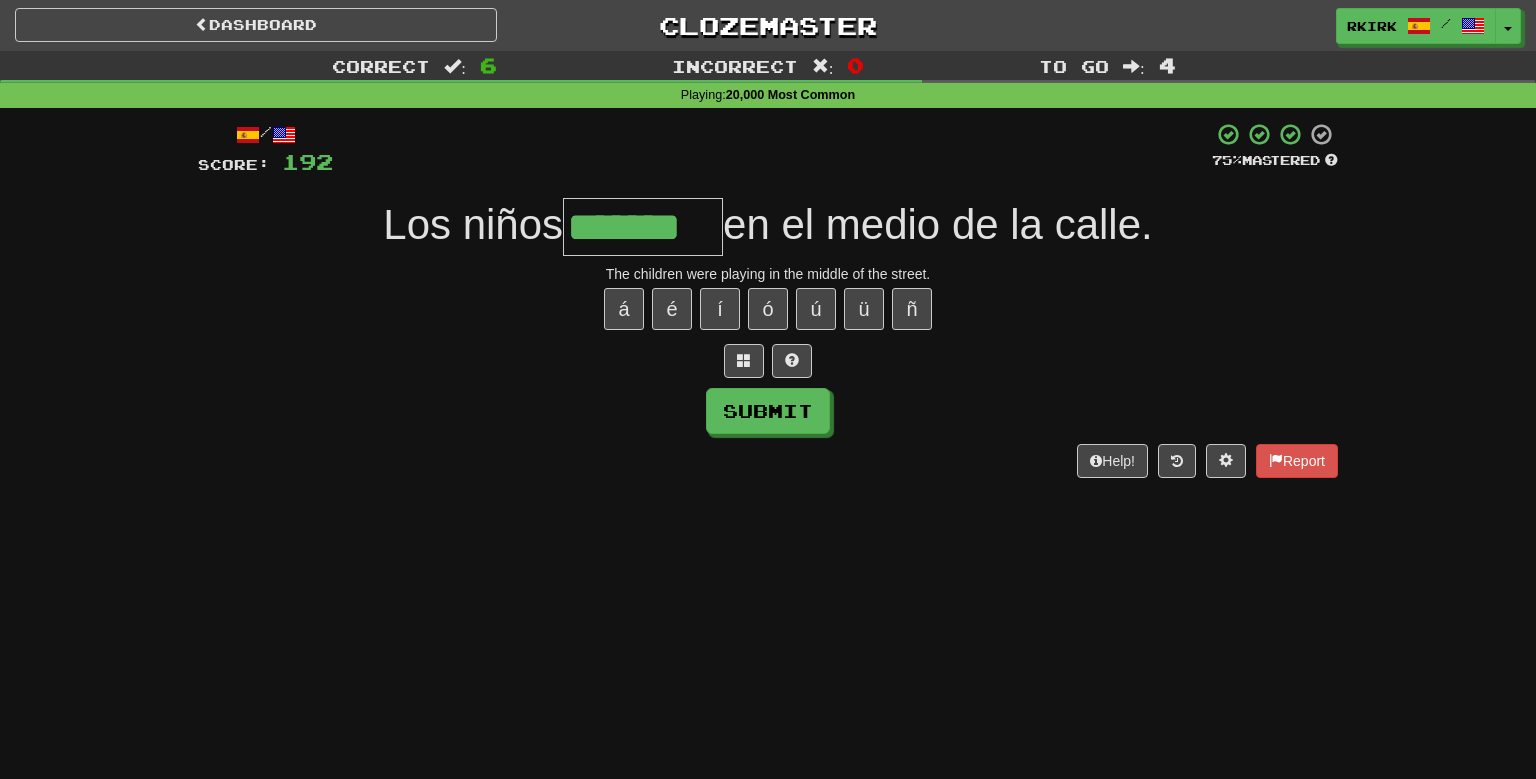 type on "*******" 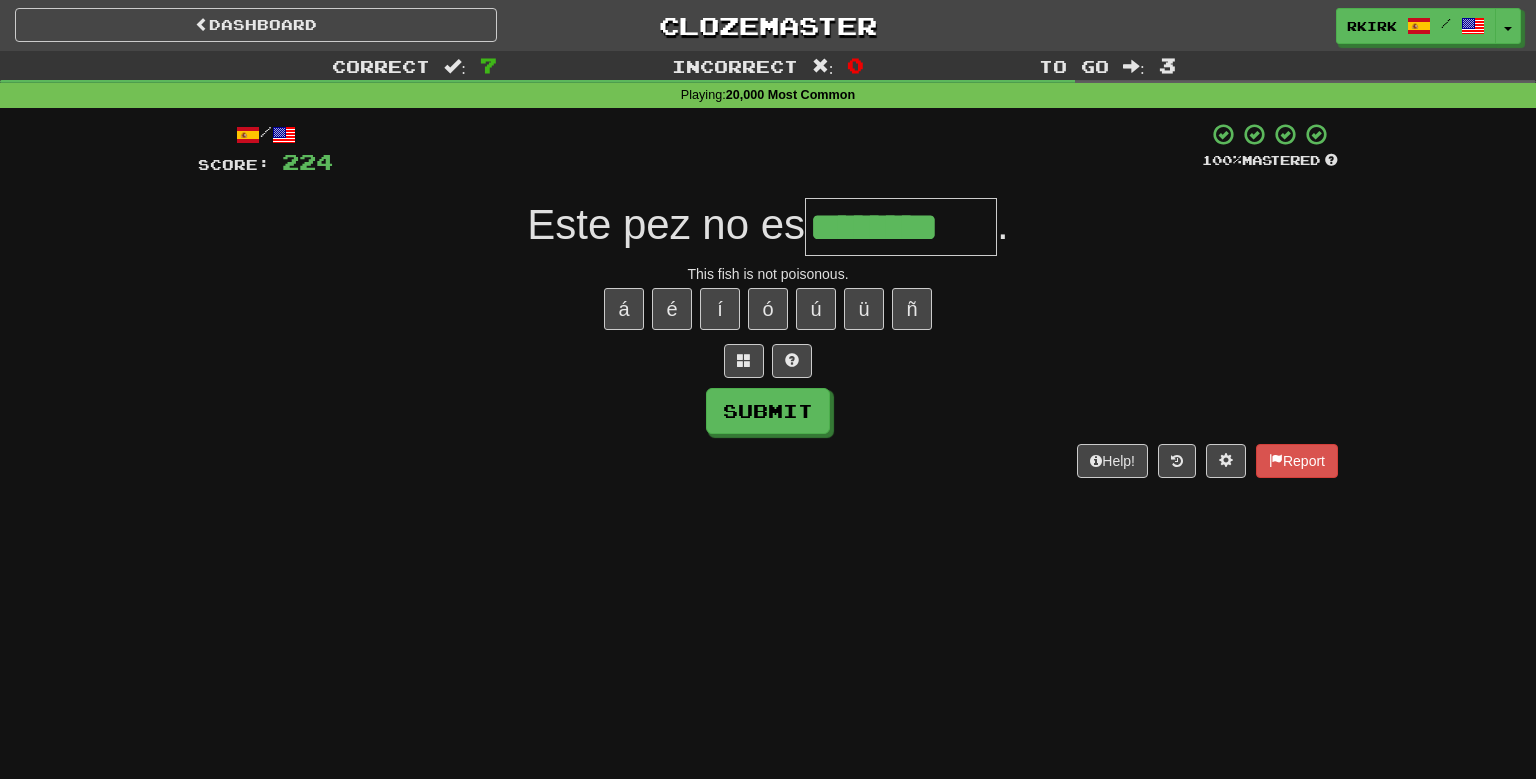 type on "********" 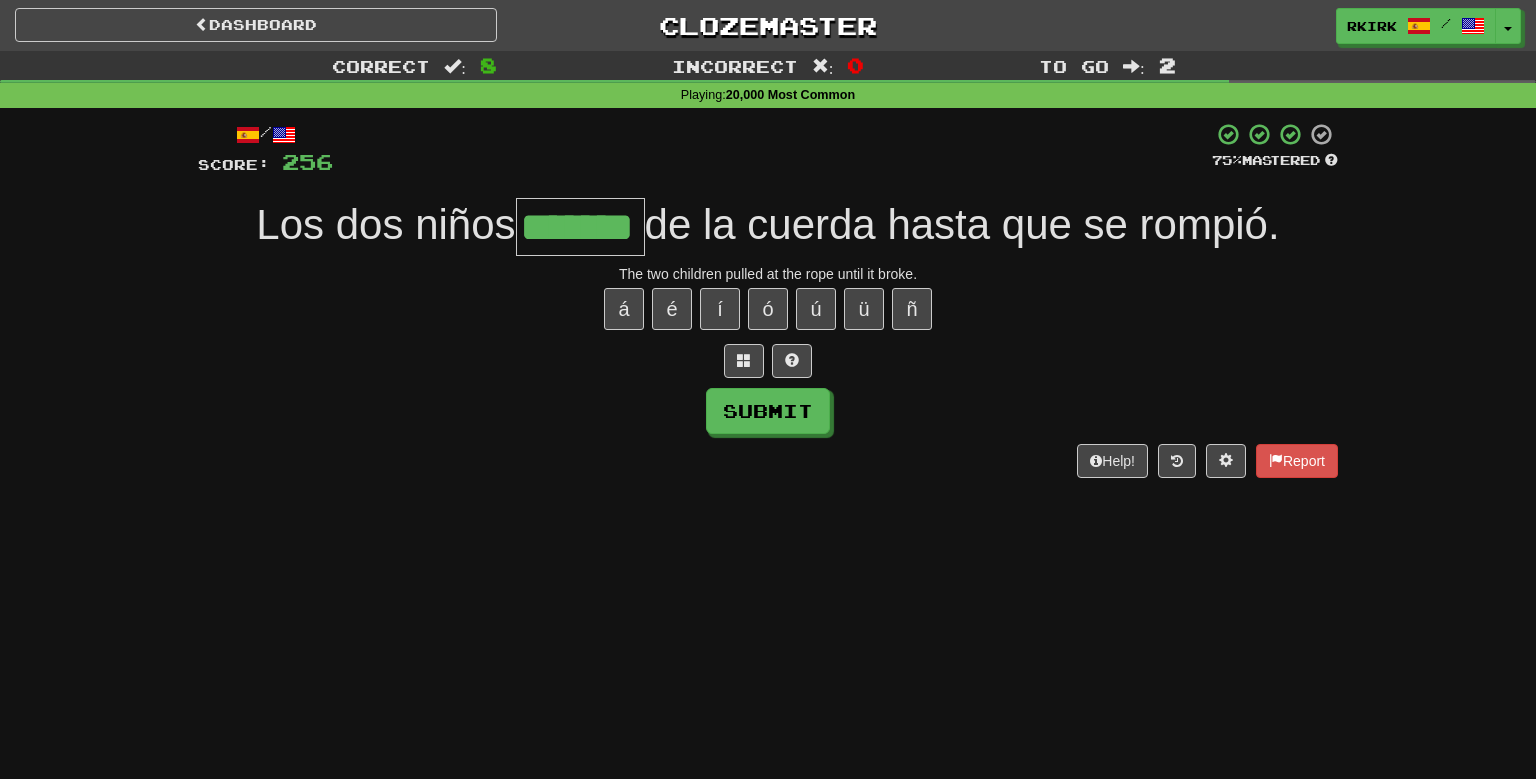 type on "*******" 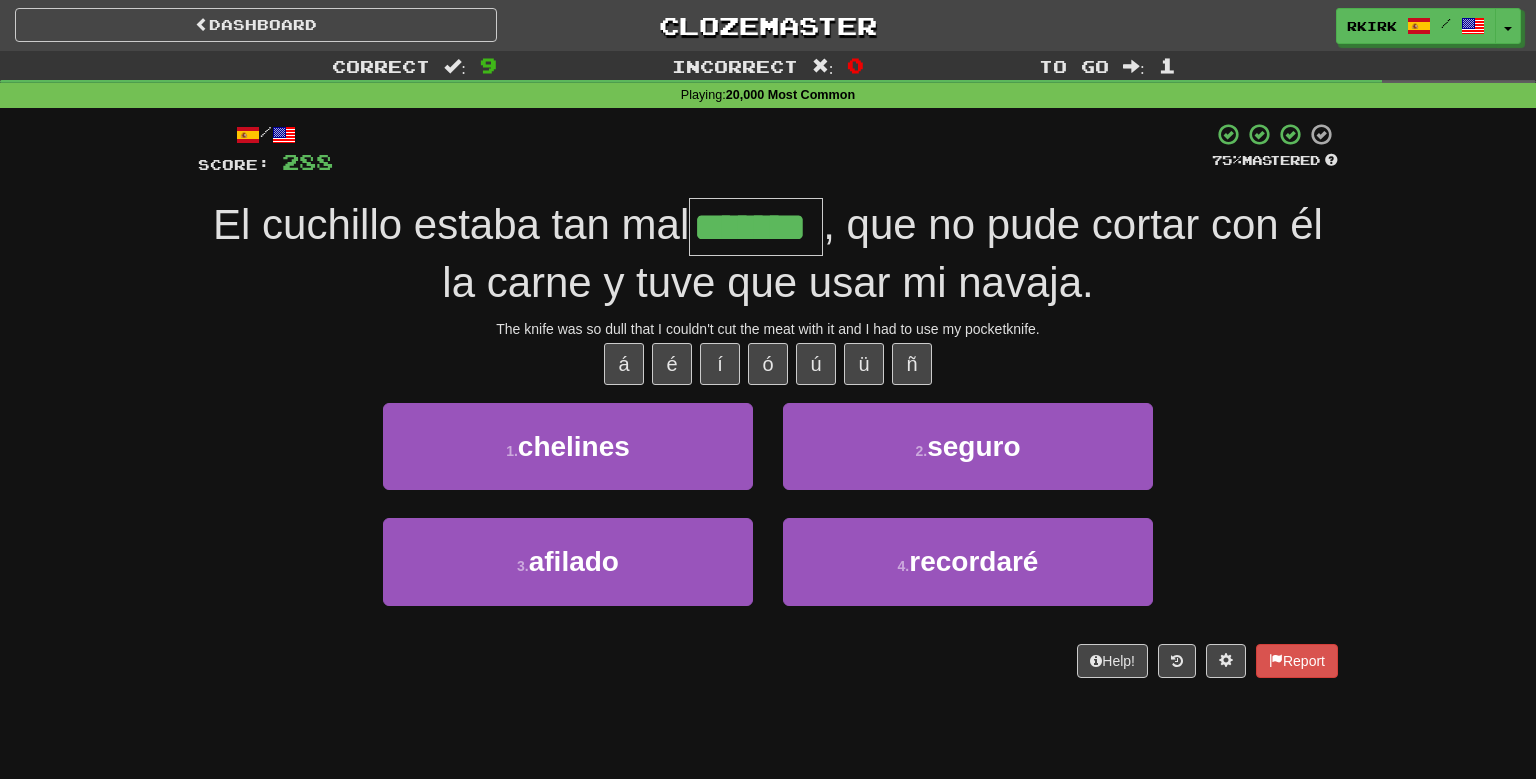 type on "*******" 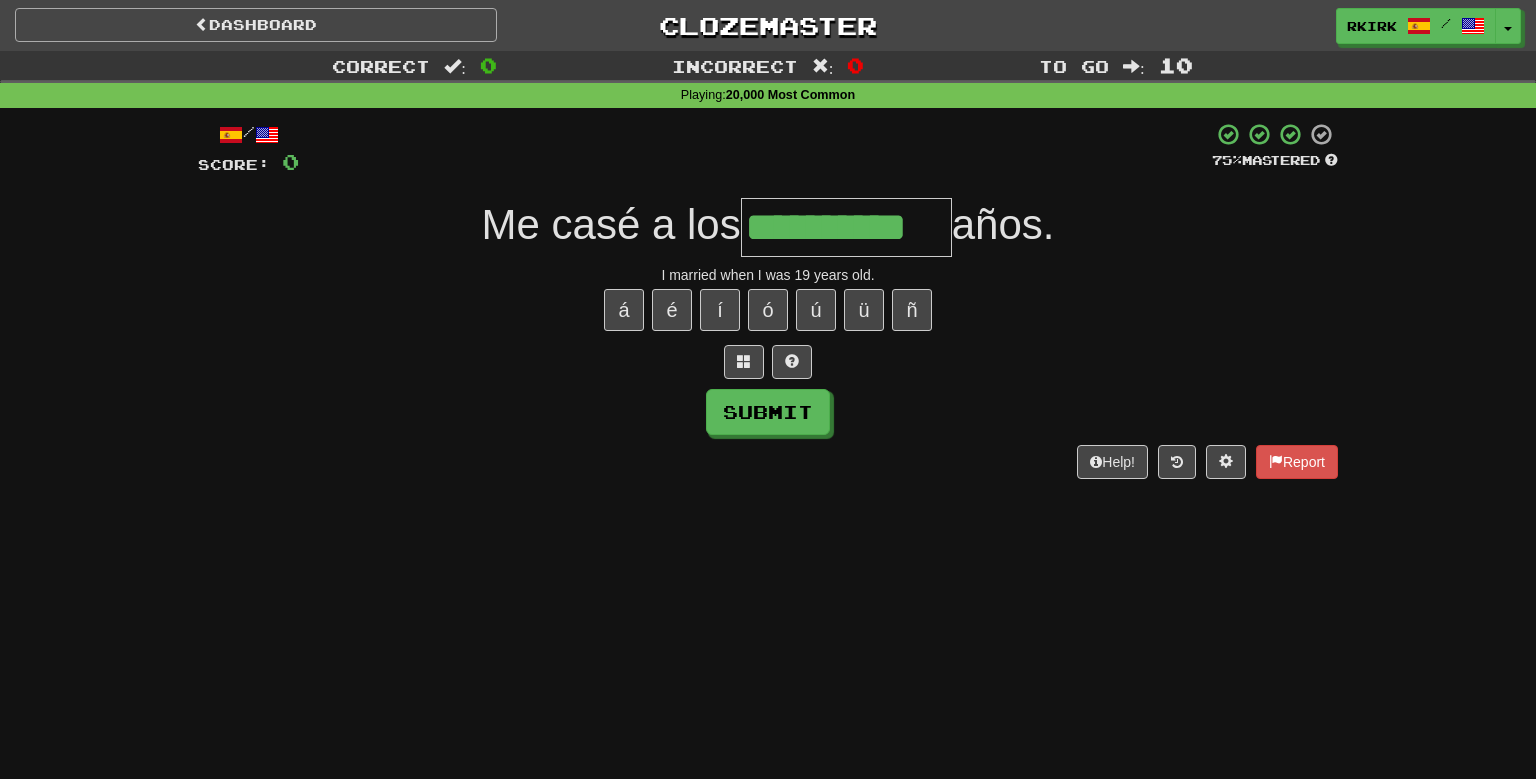 type on "**********" 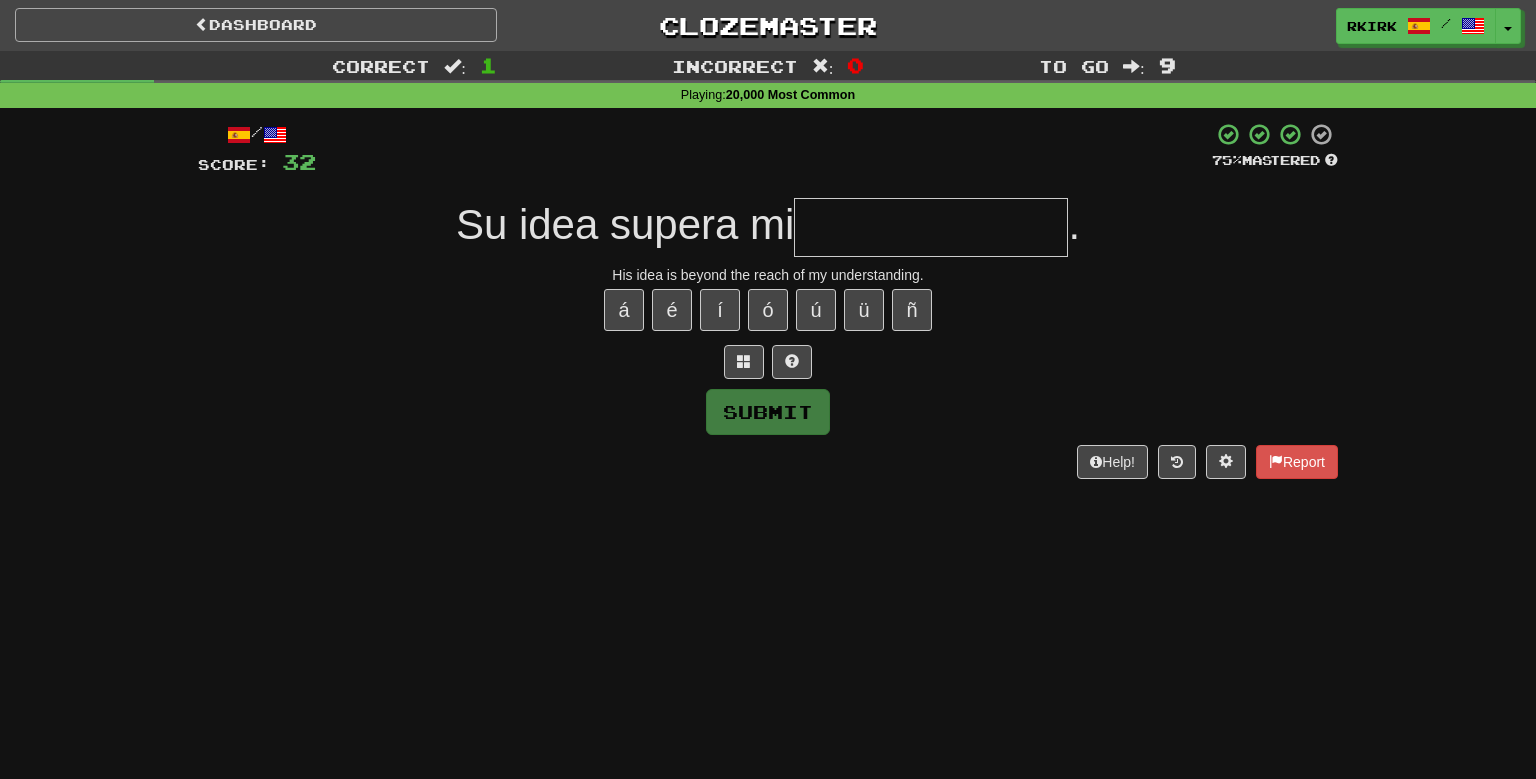 type on "*" 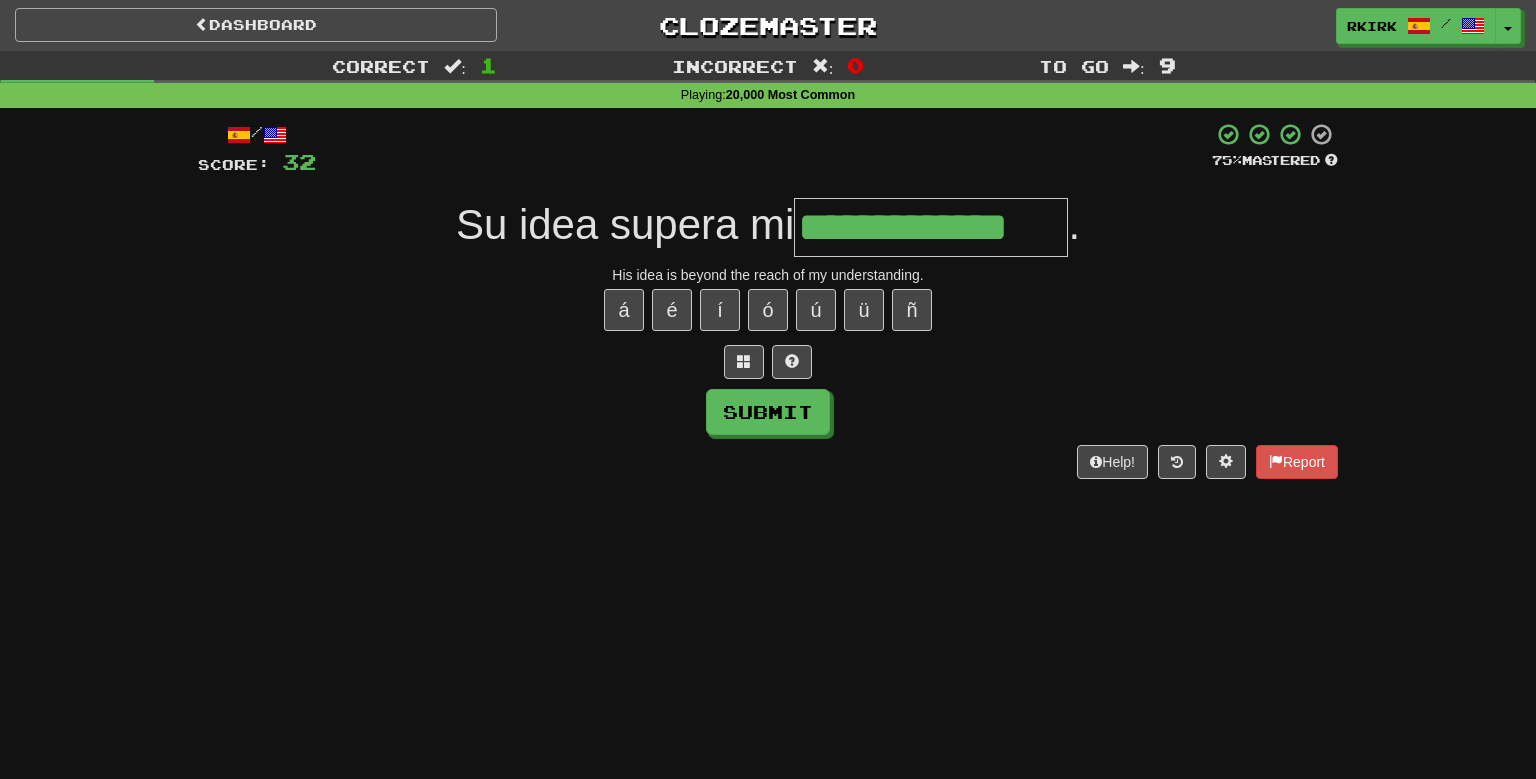 type on "**********" 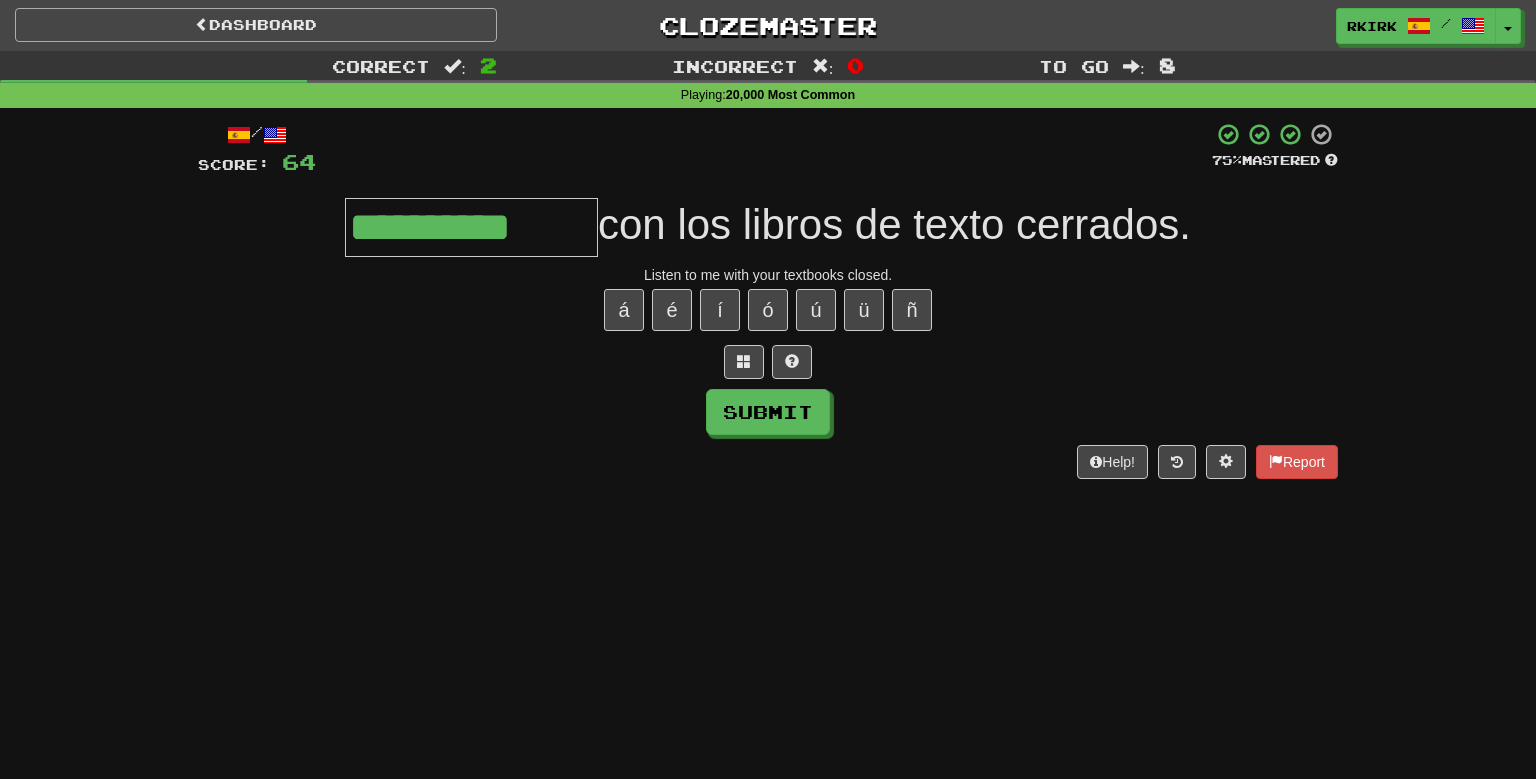 type on "**********" 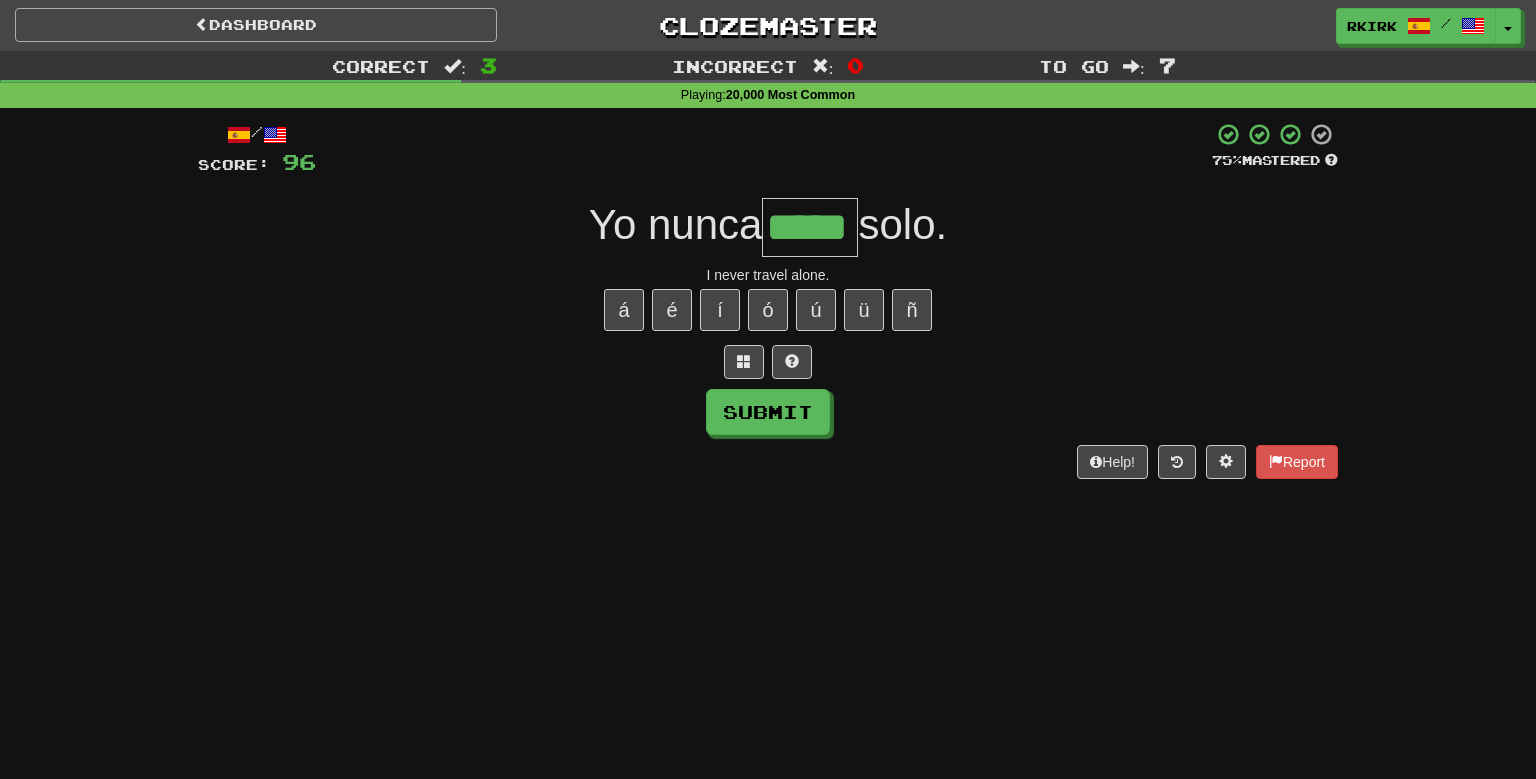 type on "*****" 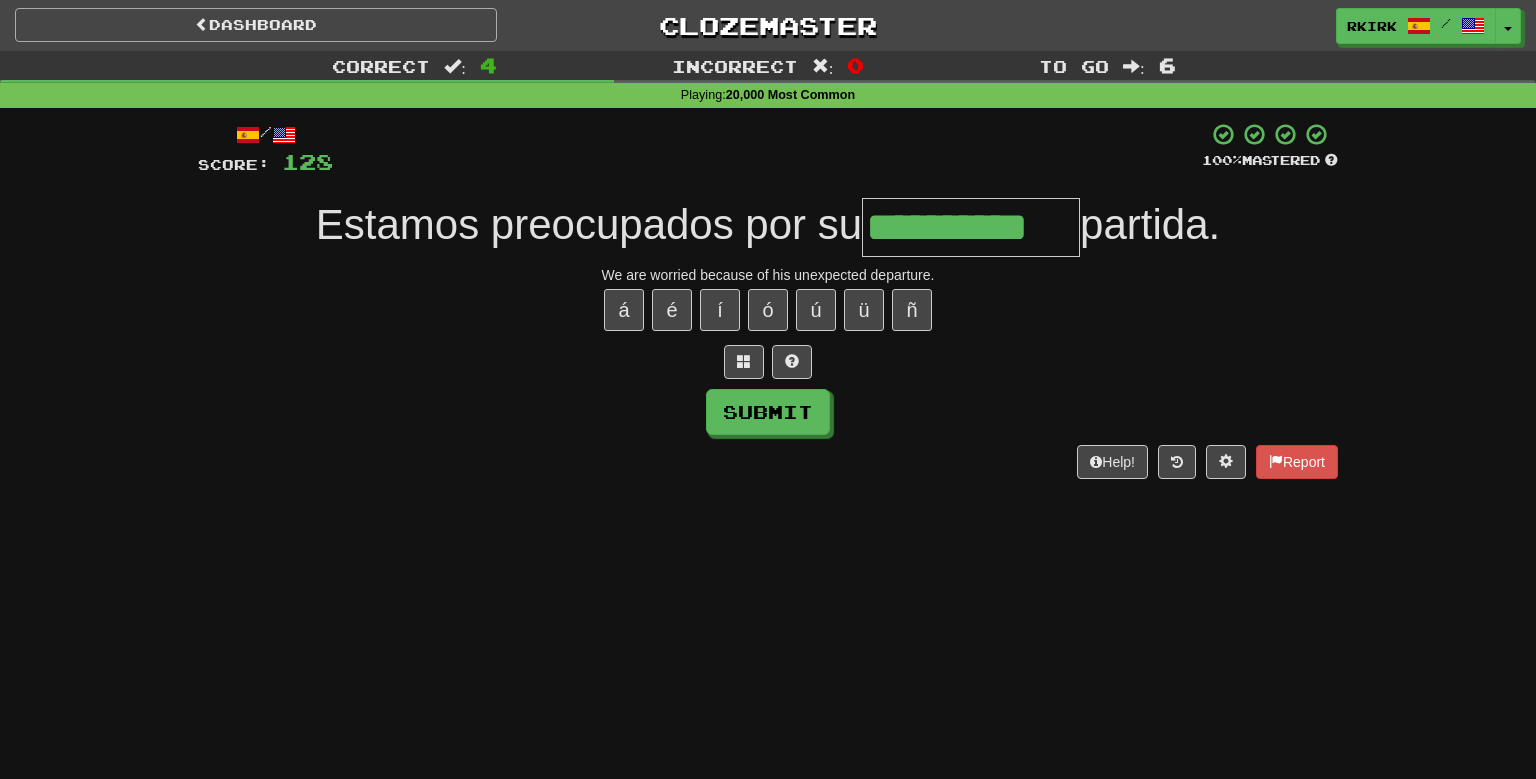 type on "**********" 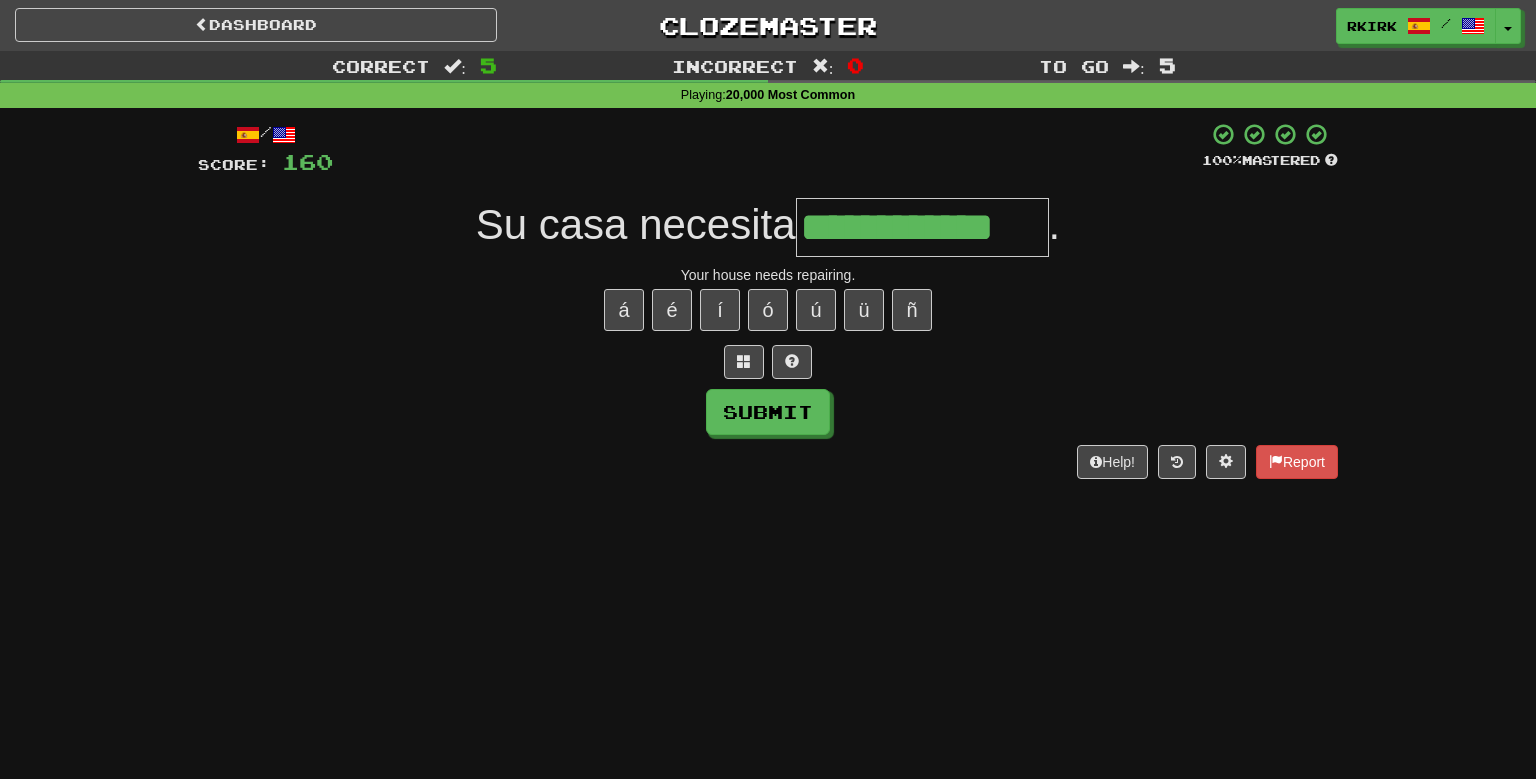 type on "**********" 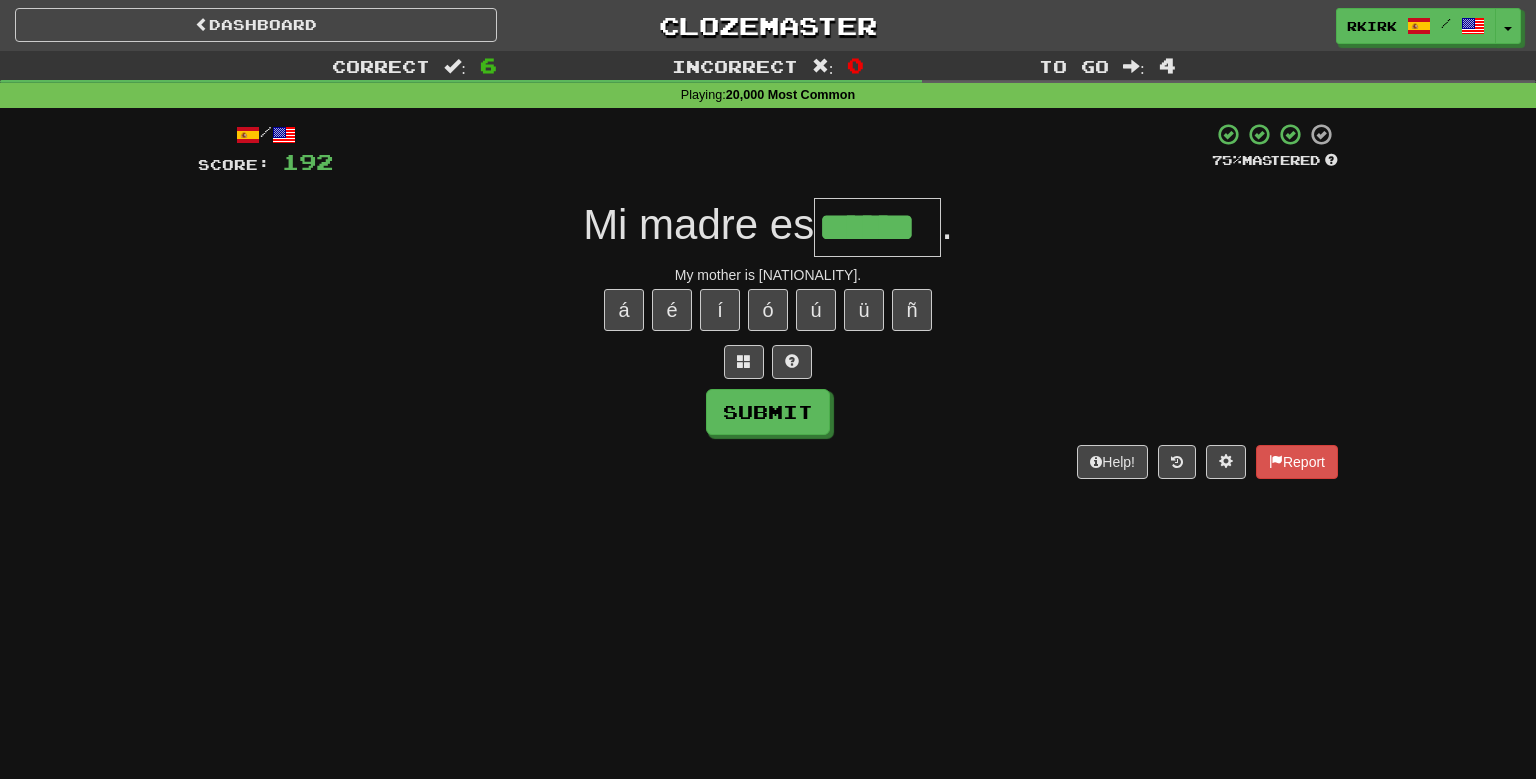 type on "******" 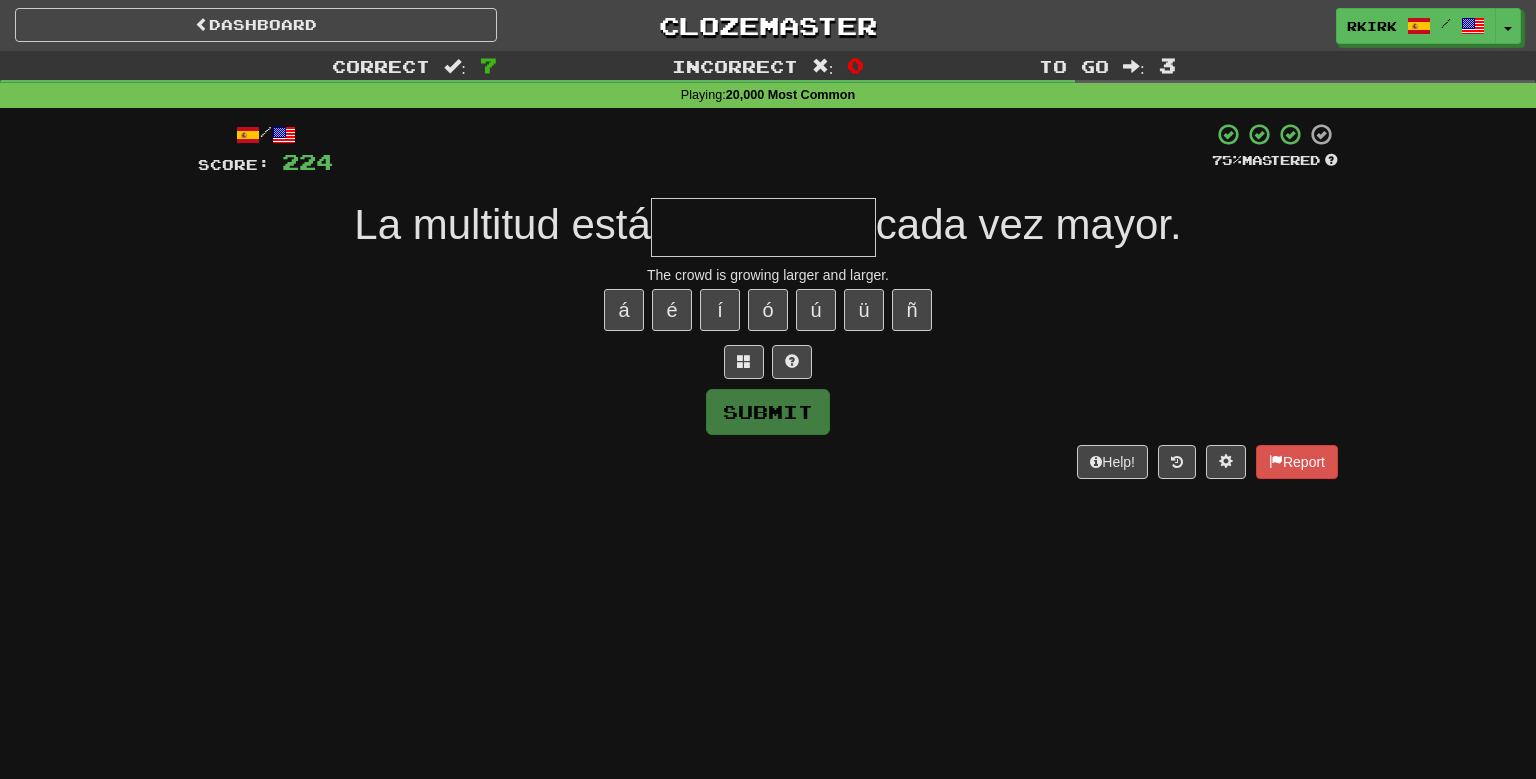 type on "*" 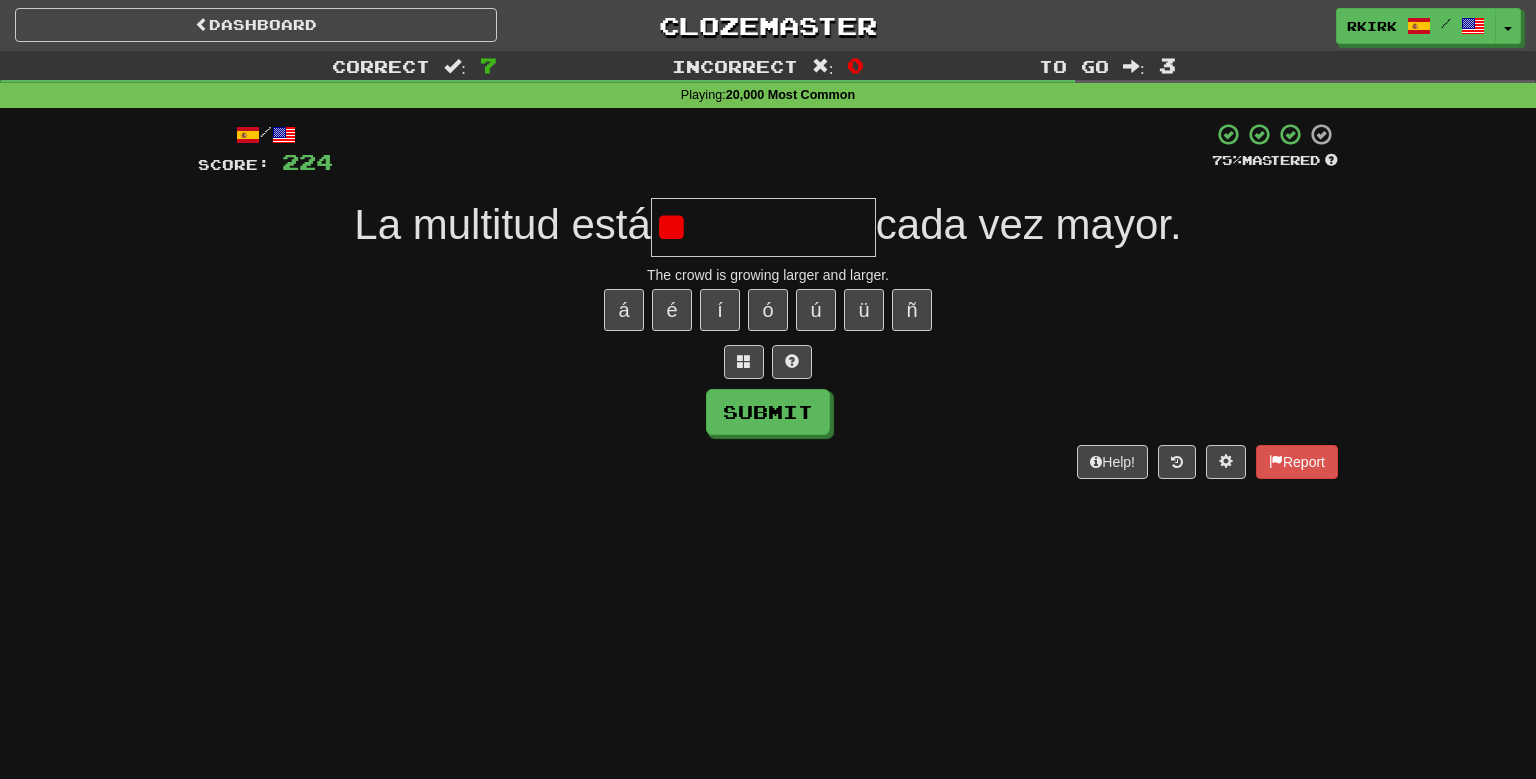 type on "*" 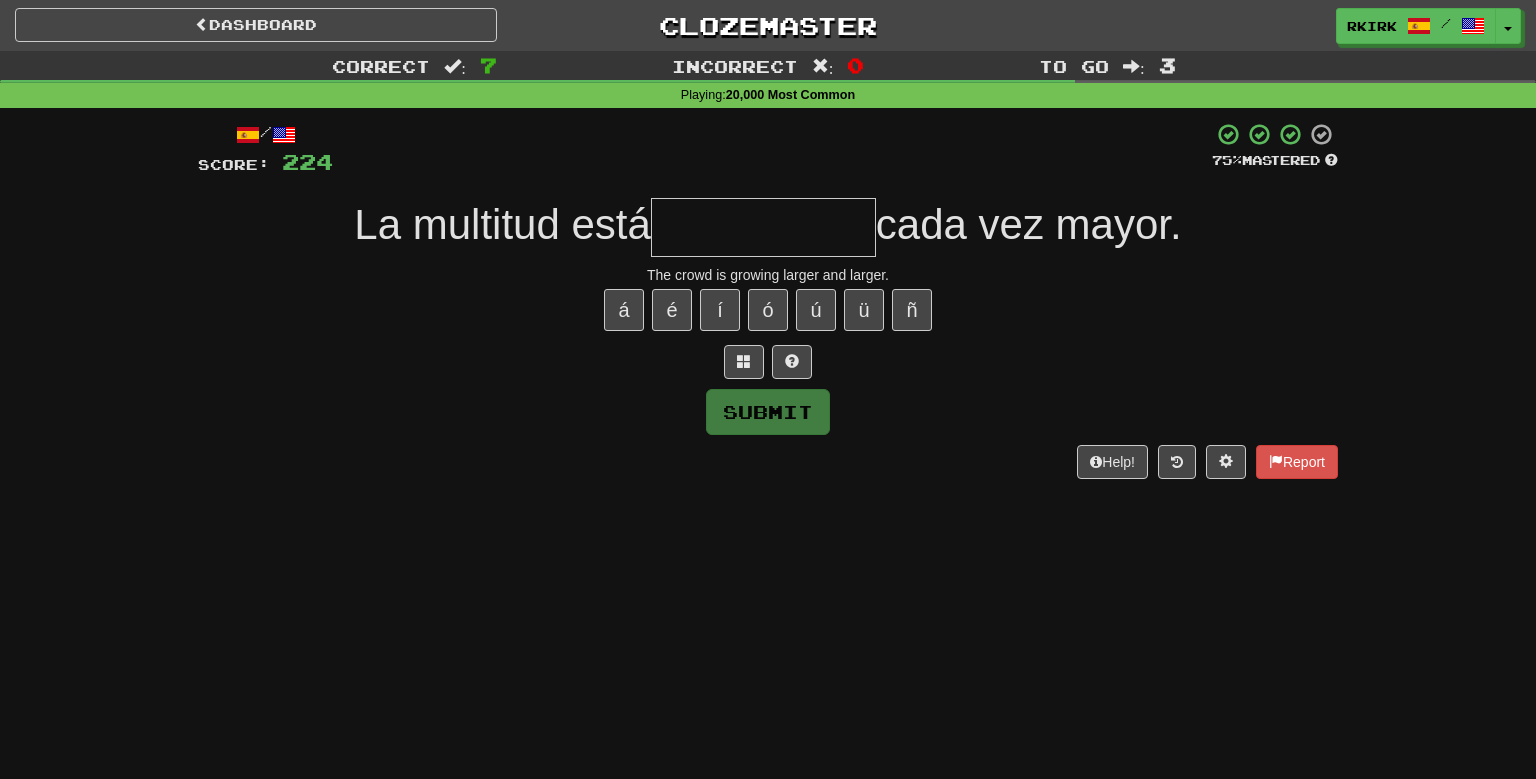 type on "*" 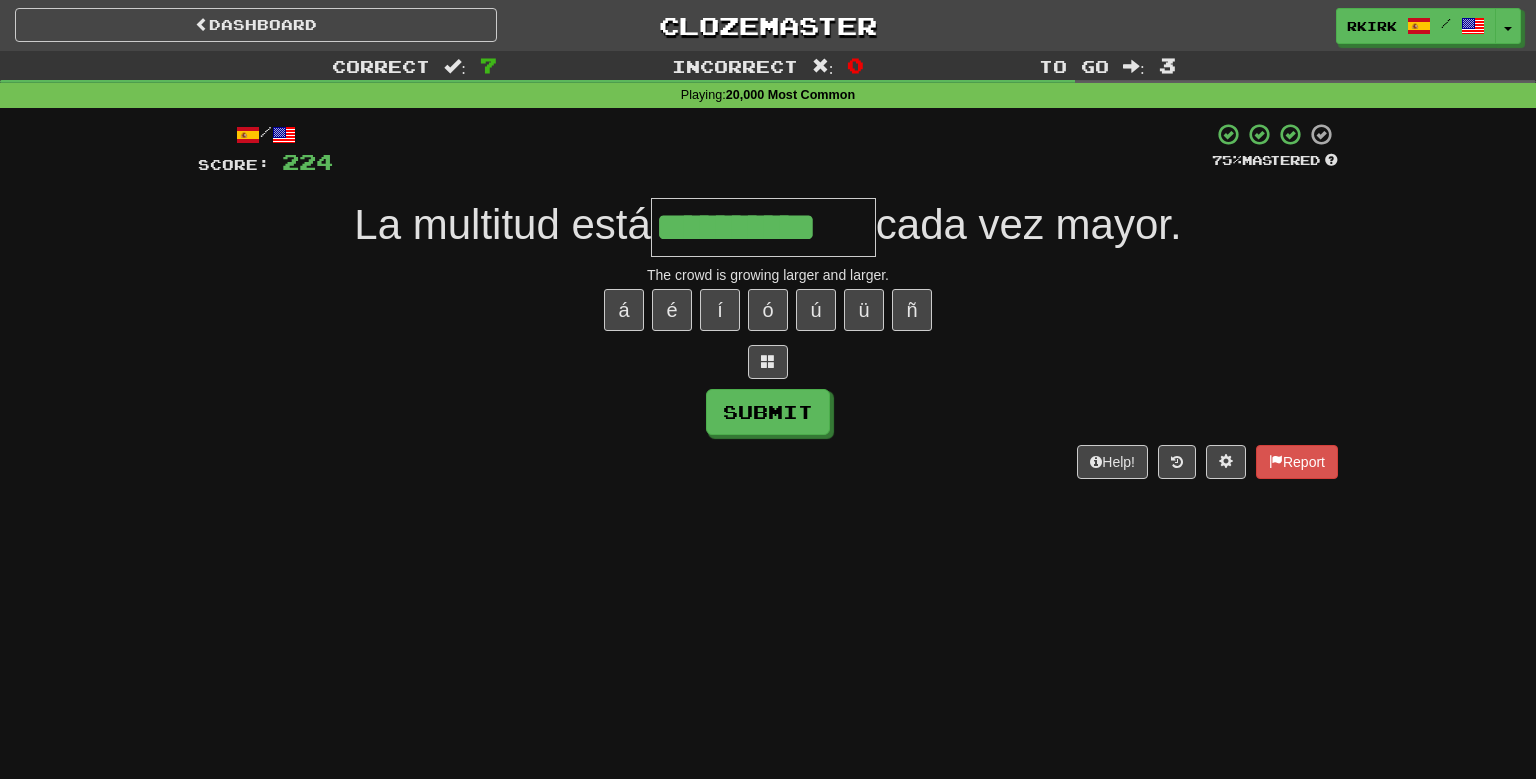 type on "**********" 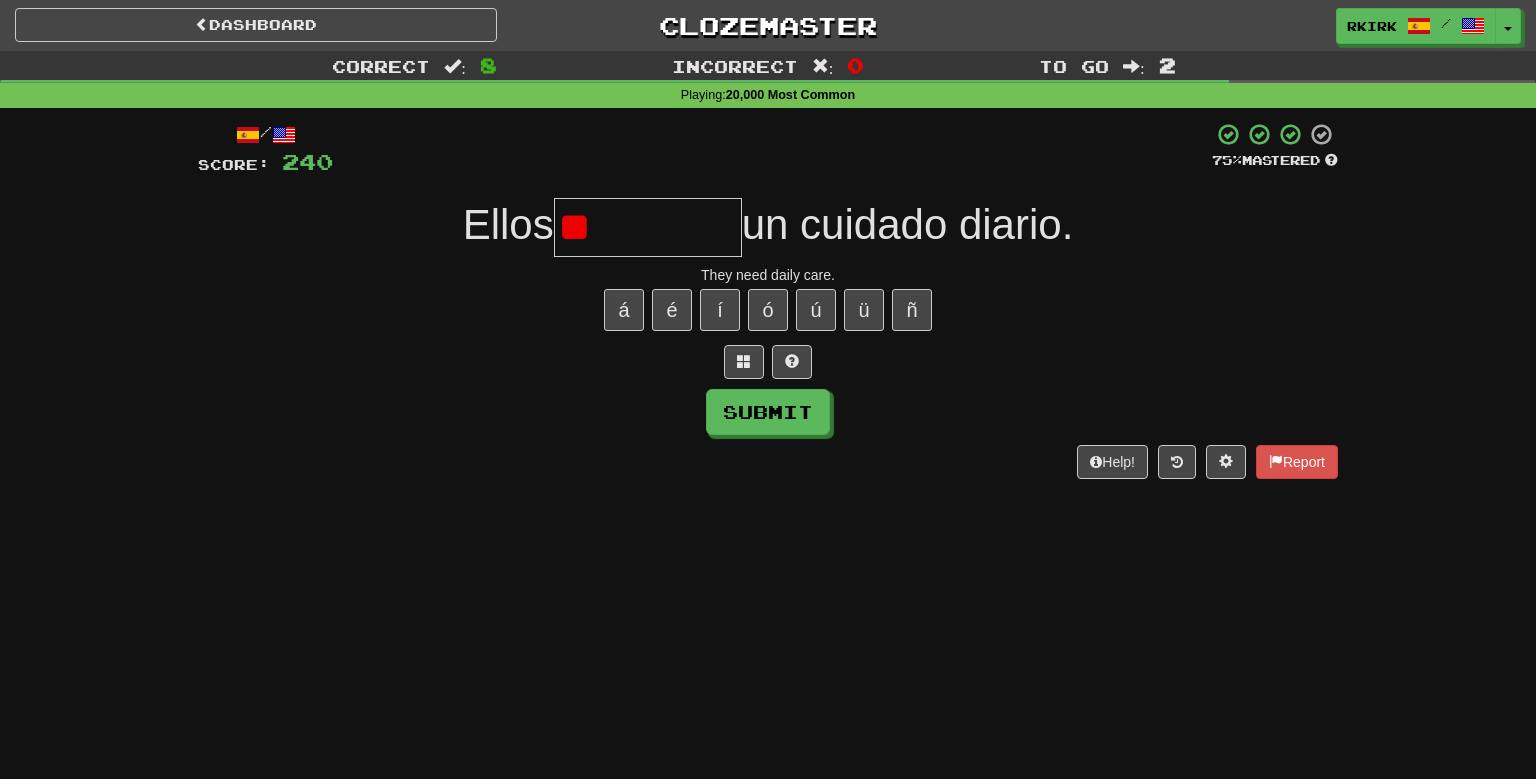 type on "*" 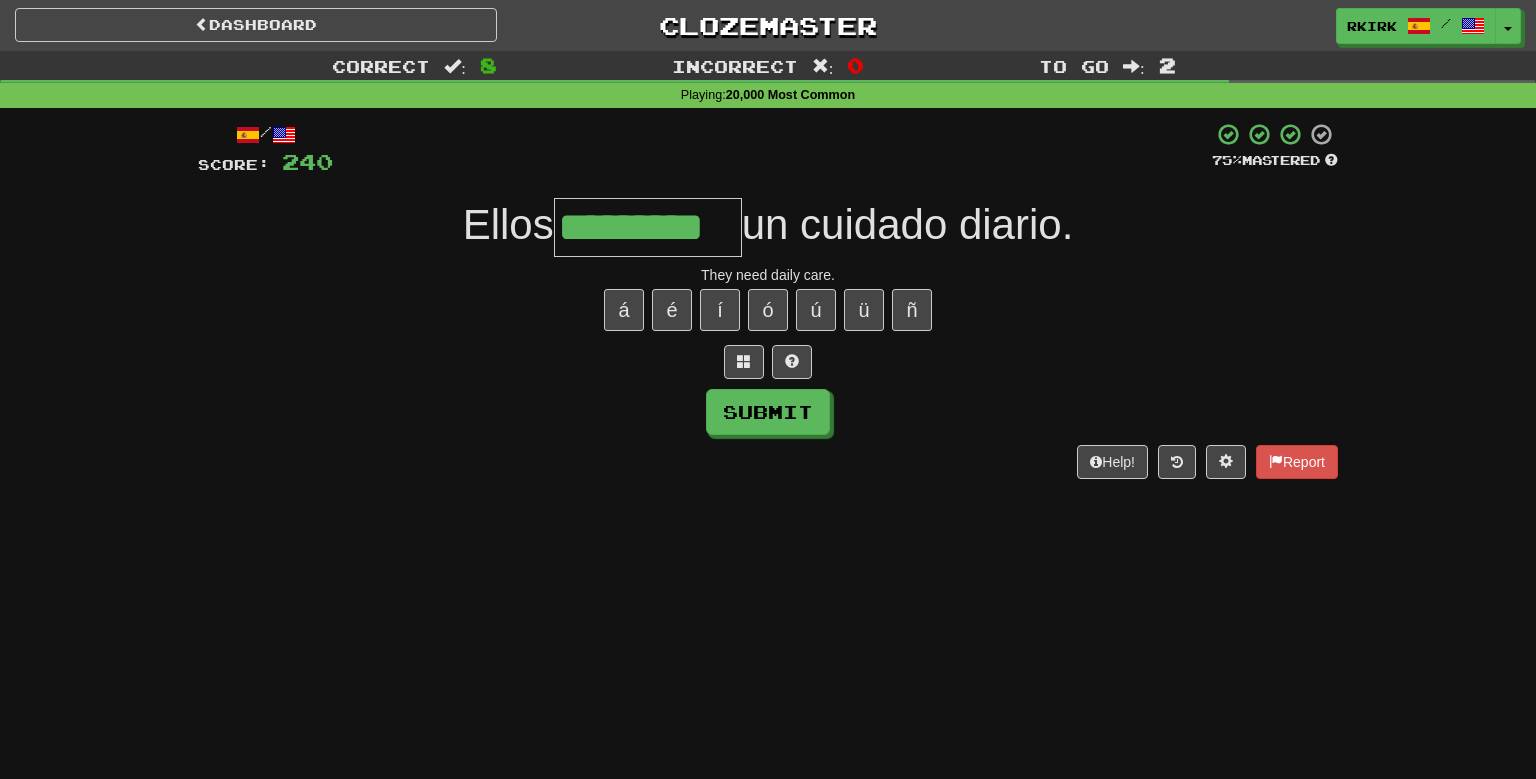 type on "*********" 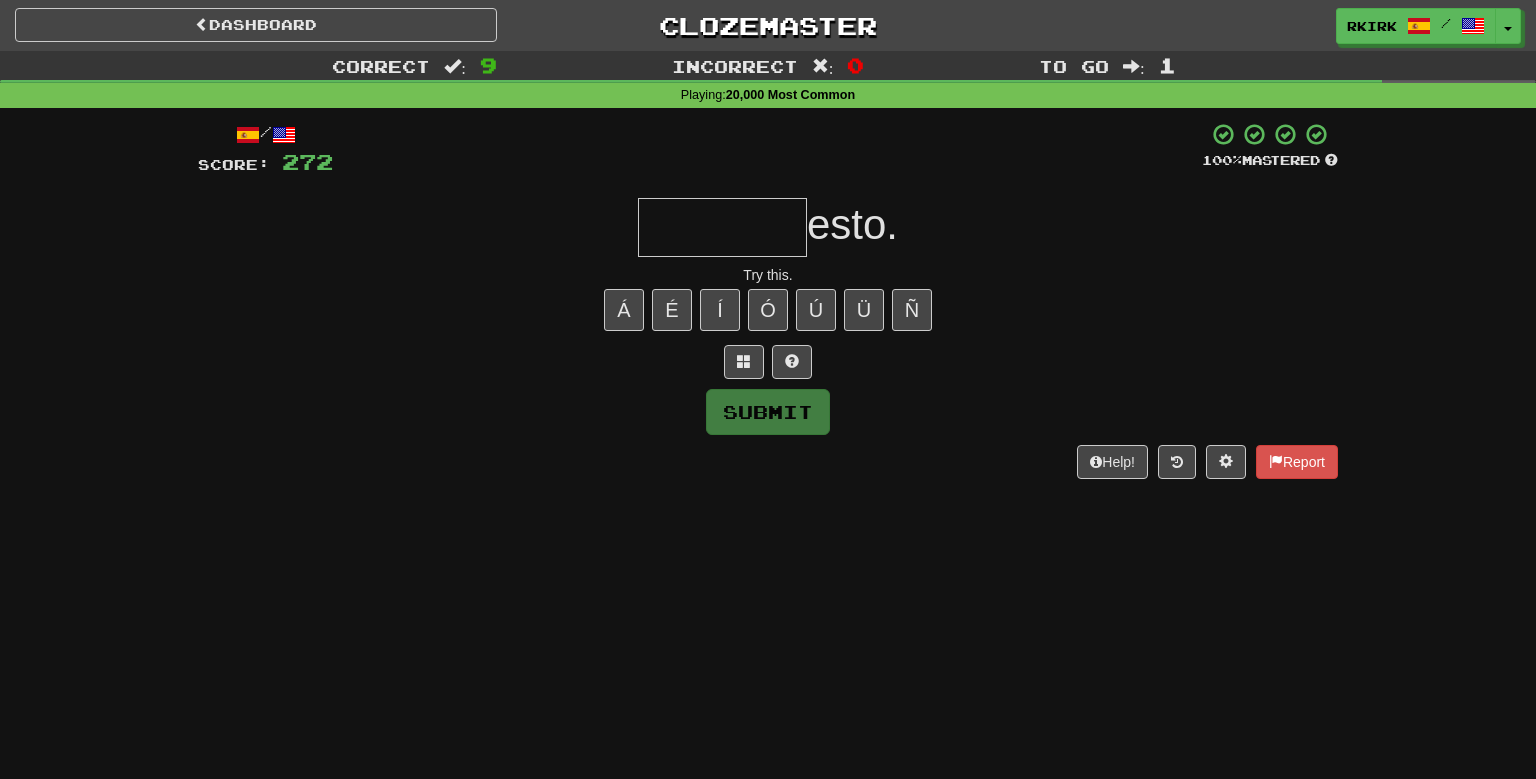 type on "*" 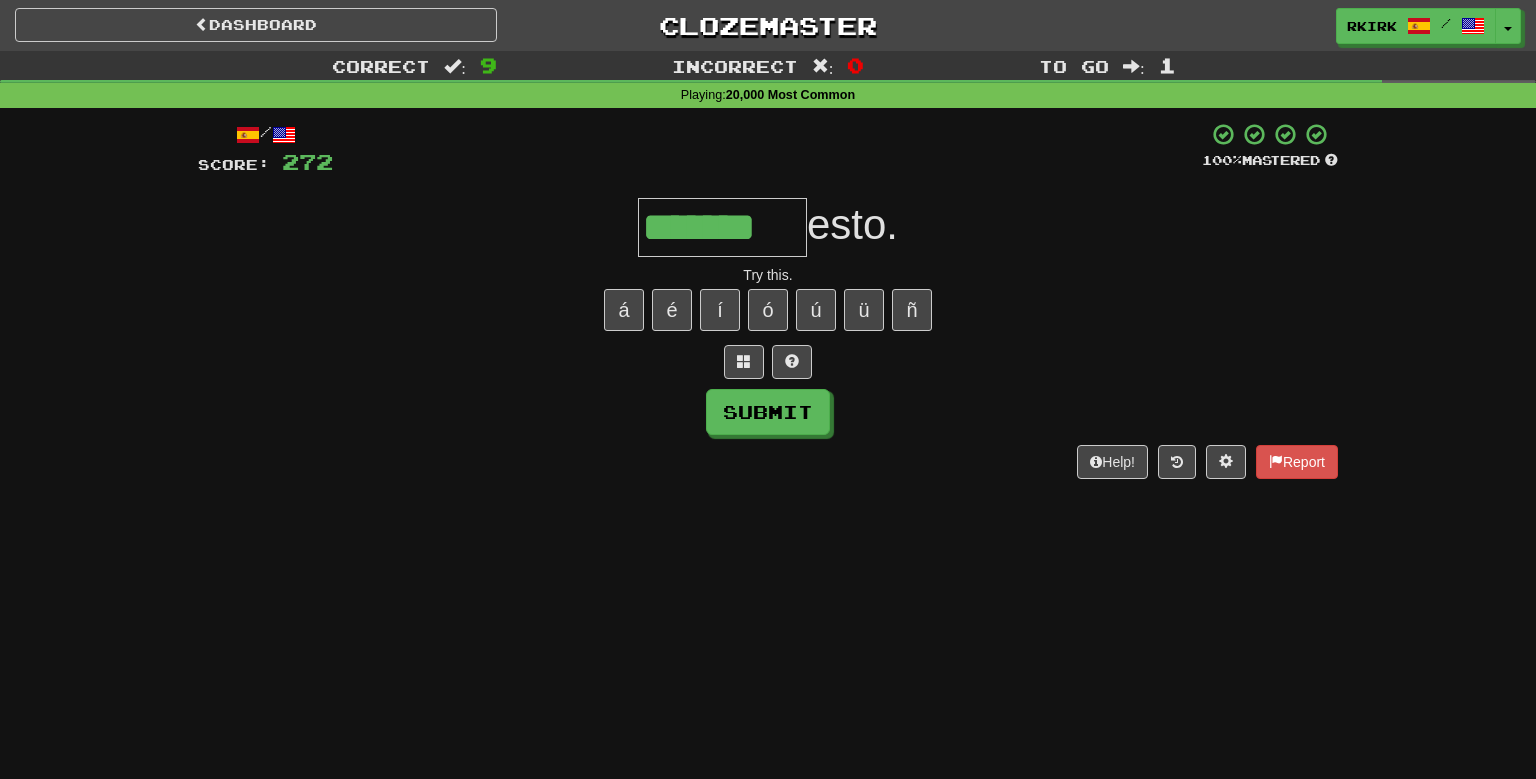 type on "*******" 